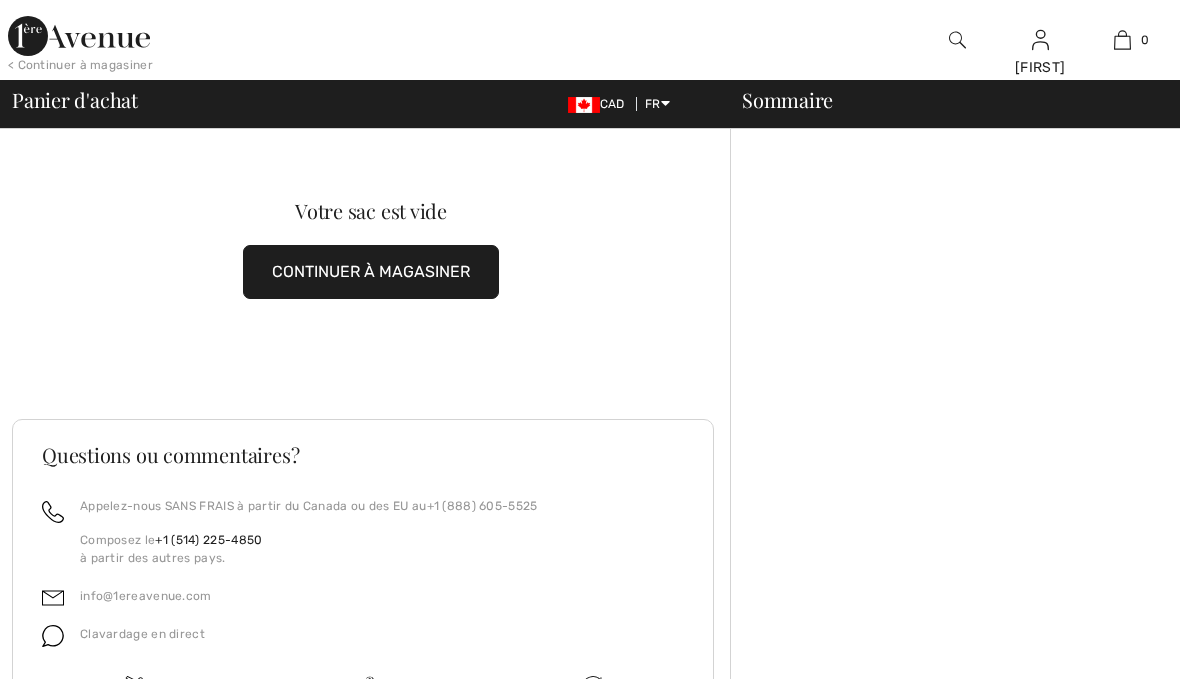 scroll, scrollTop: 0, scrollLeft: 0, axis: both 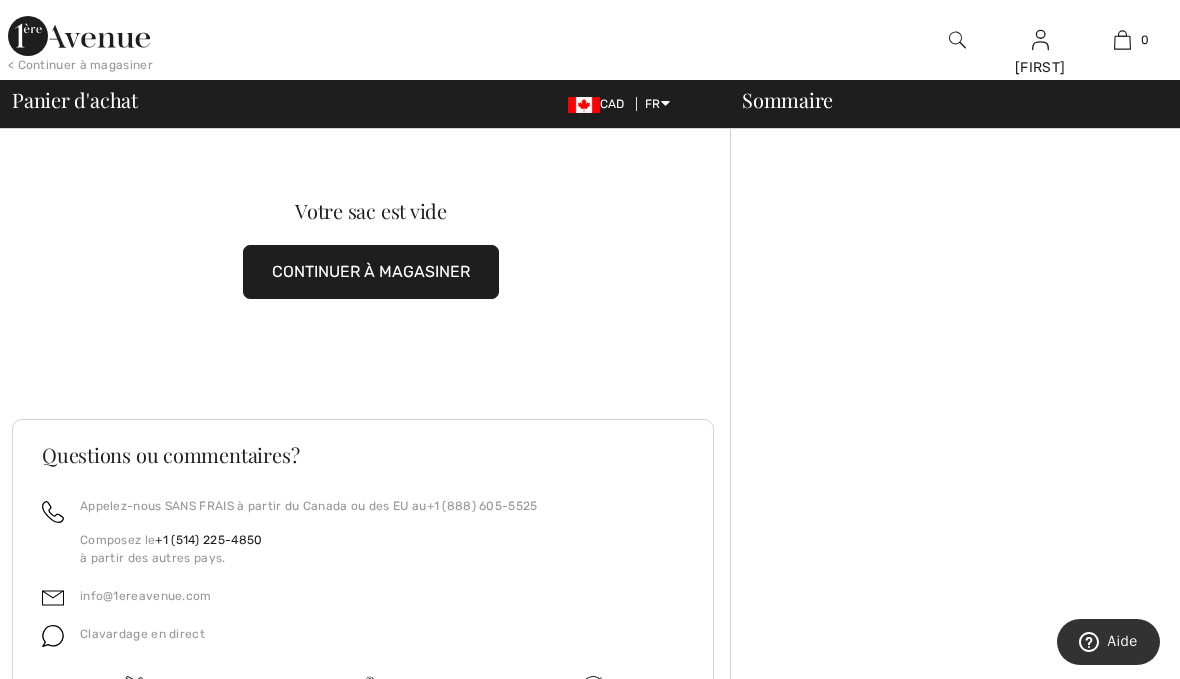 click at bounding box center (955, 503) 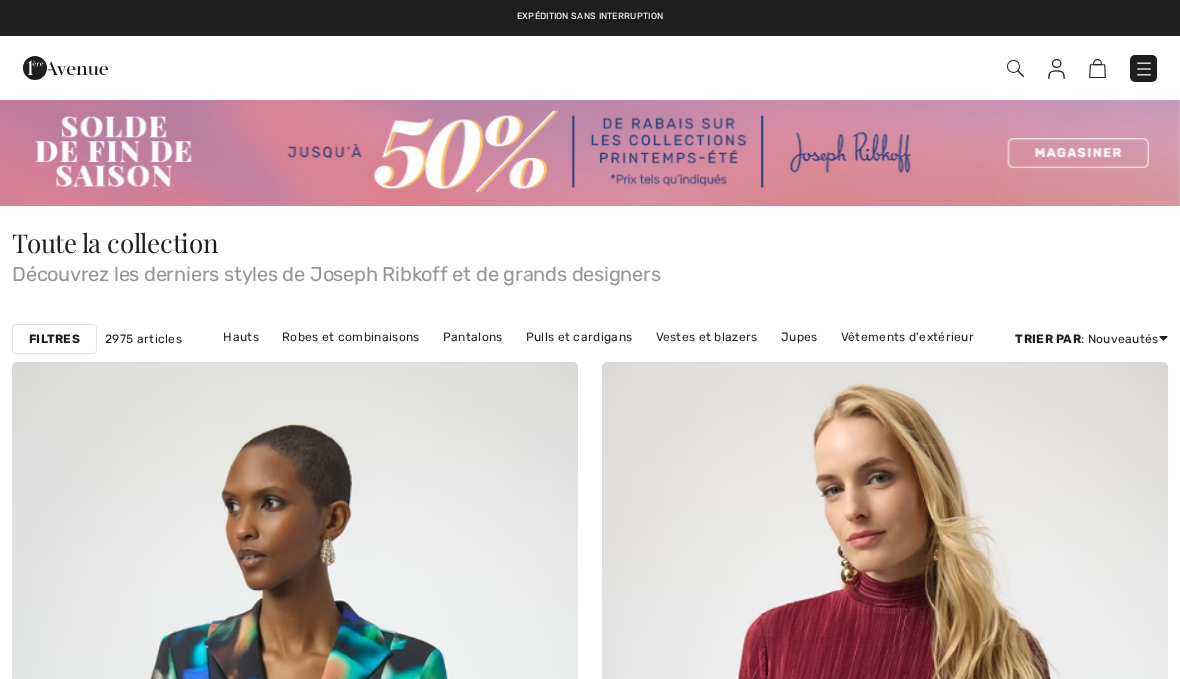 scroll, scrollTop: 0, scrollLeft: 0, axis: both 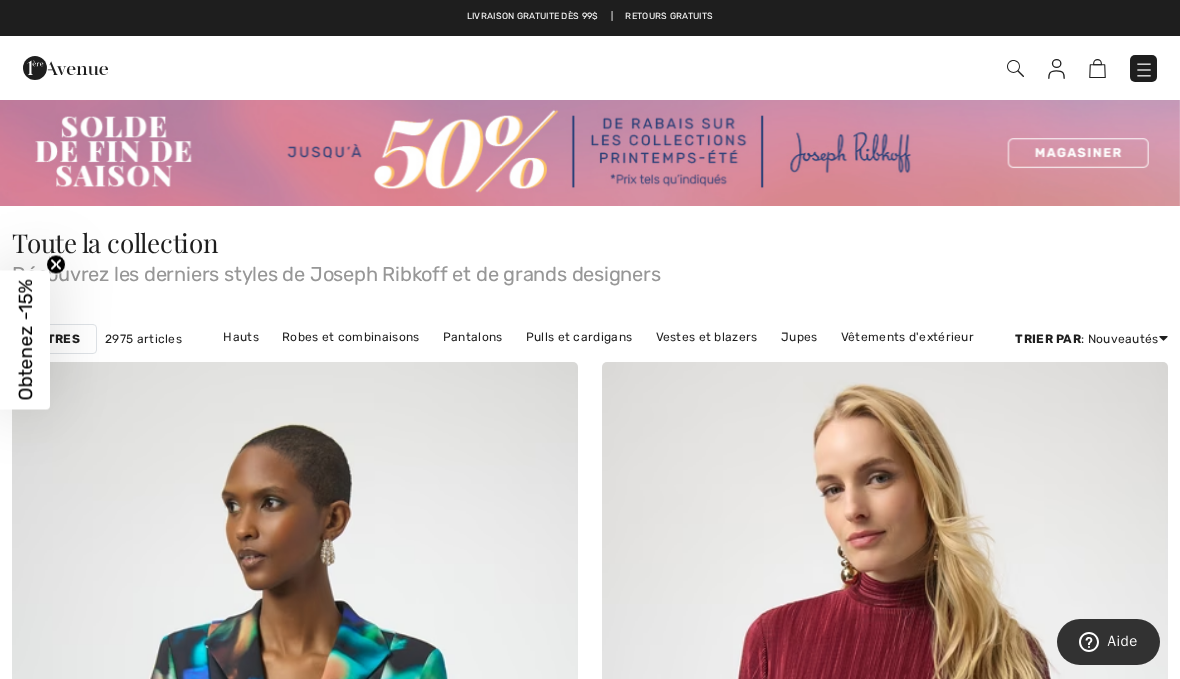 click at bounding box center [1144, 69] 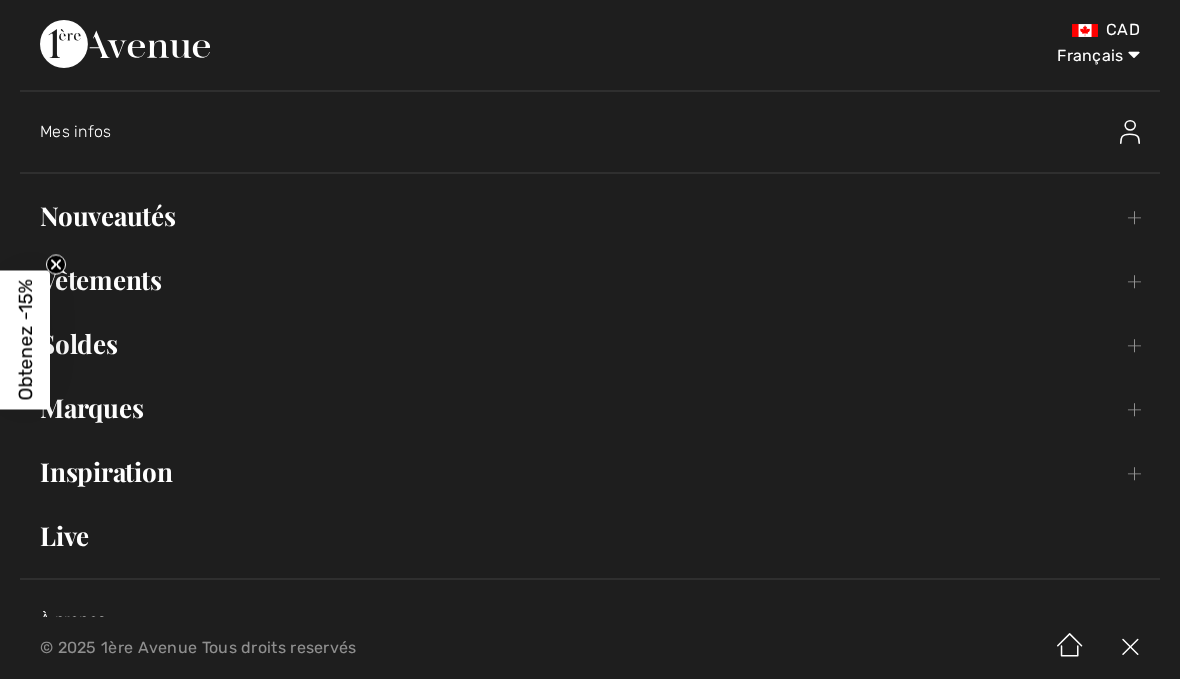 click on "Nouveautés Toggle submenu" at bounding box center [590, 216] 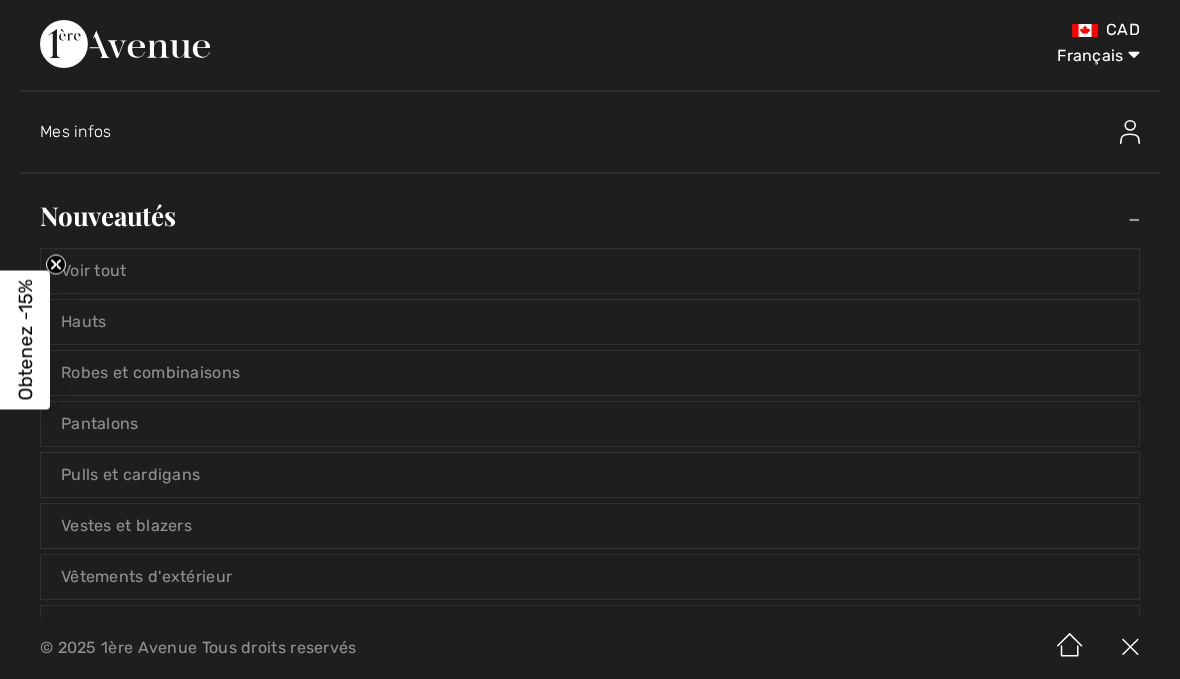 click on "Voir tout" at bounding box center [590, 271] 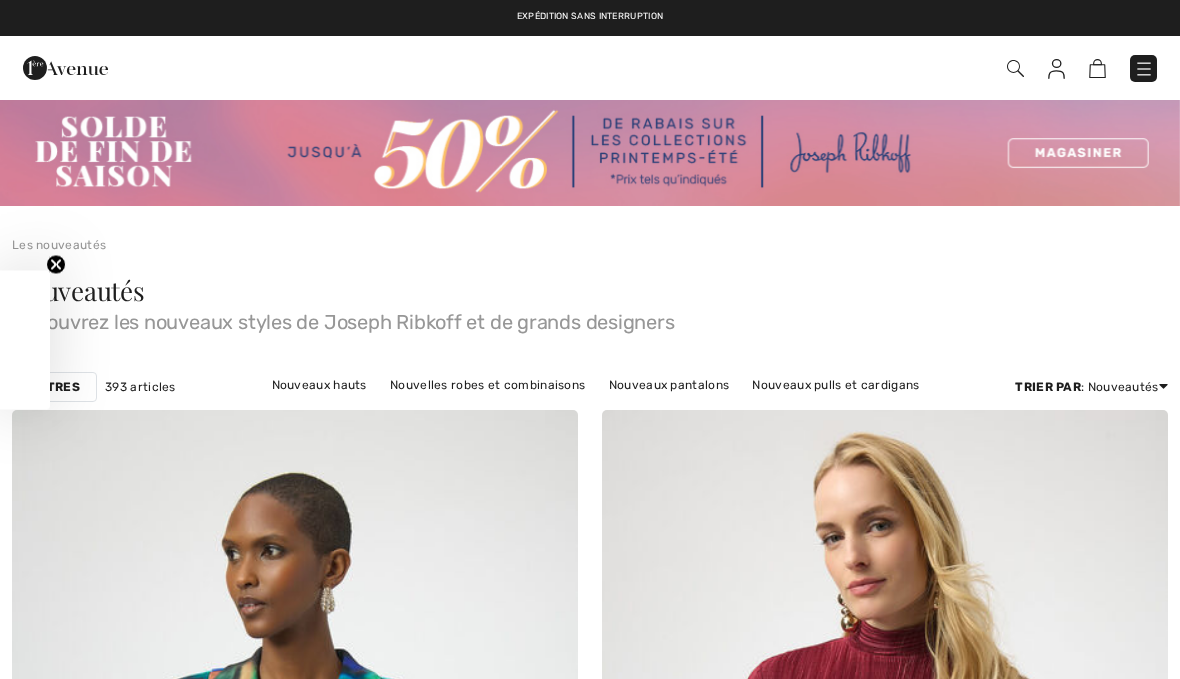 scroll, scrollTop: 245, scrollLeft: 0, axis: vertical 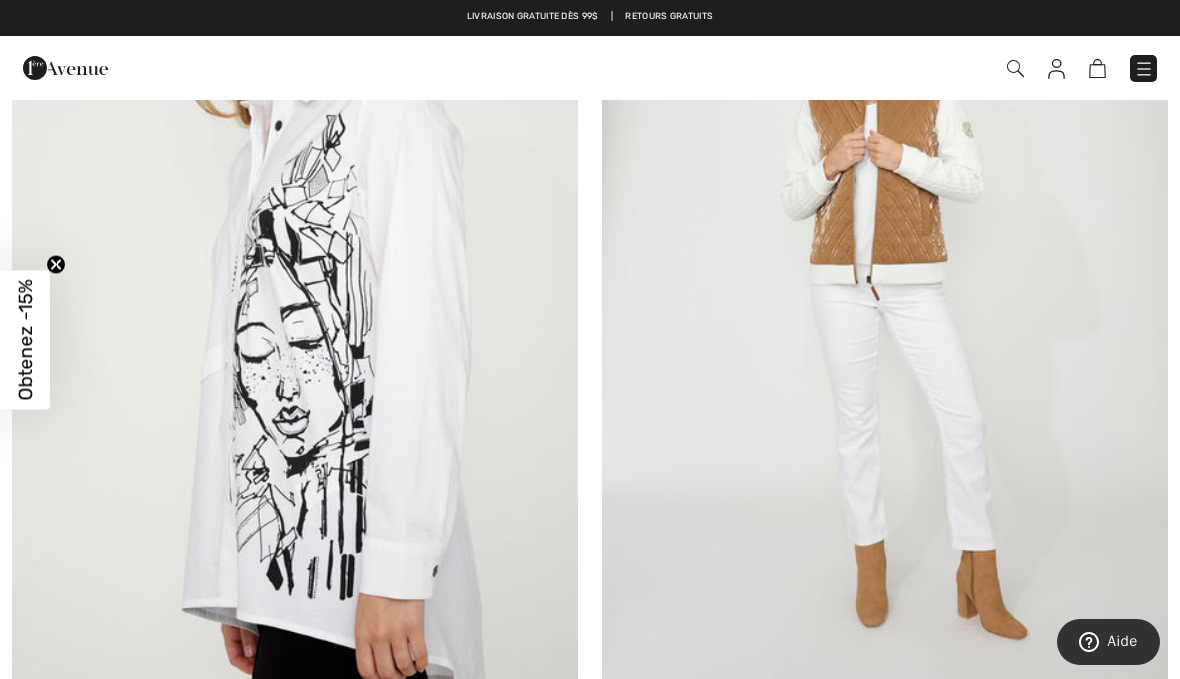 click at bounding box center (295, 300) 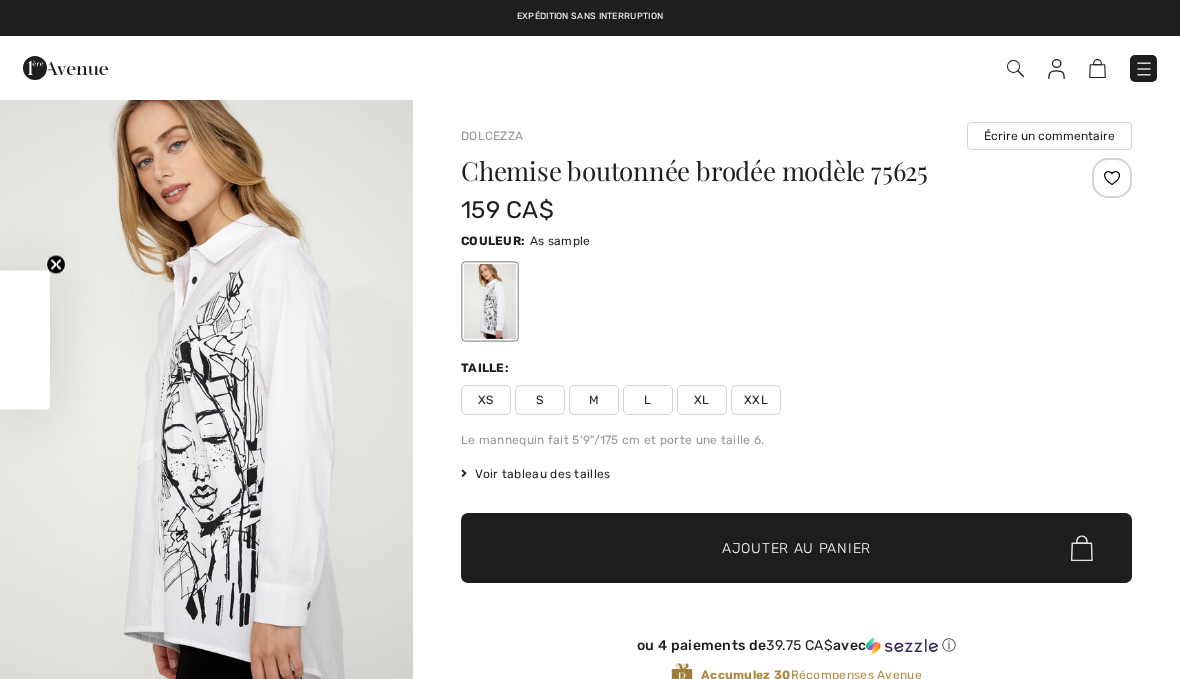checkbox on "true" 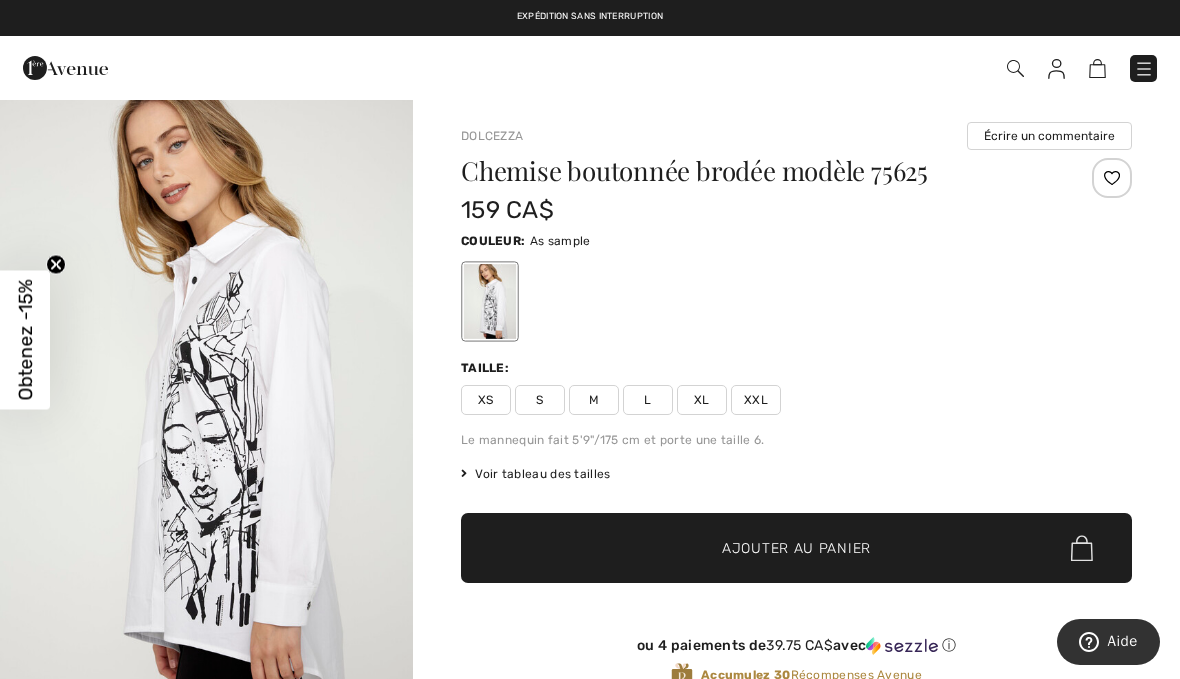 scroll, scrollTop: 0, scrollLeft: 0, axis: both 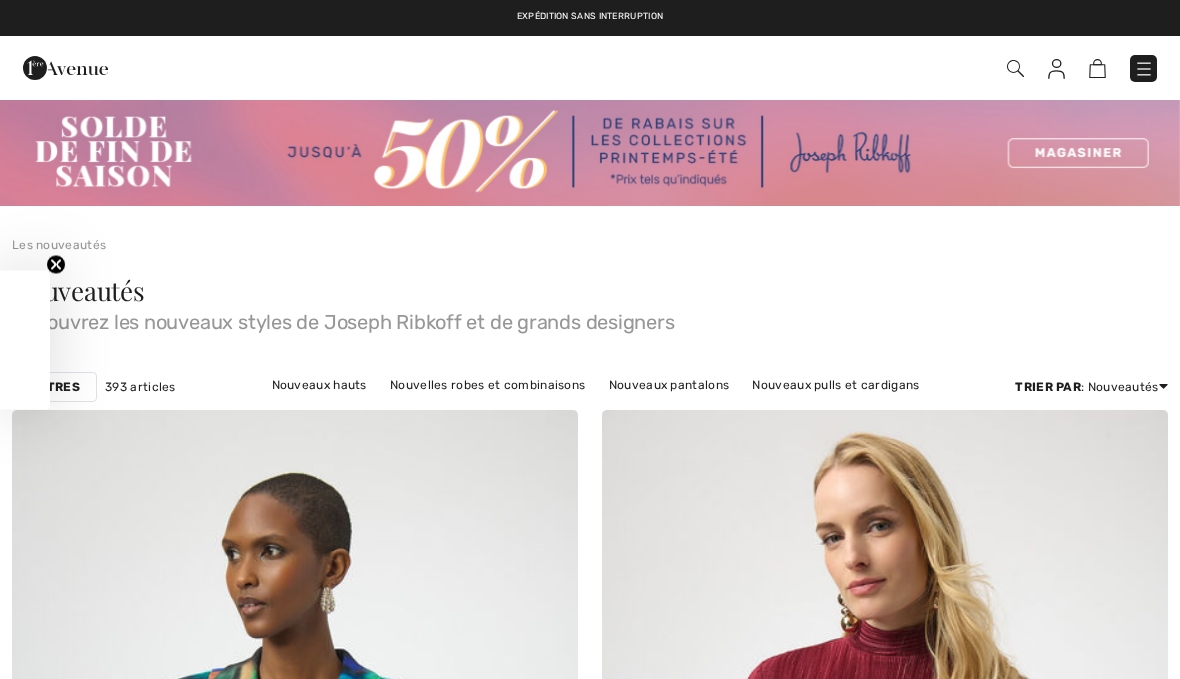 checkbox on "true" 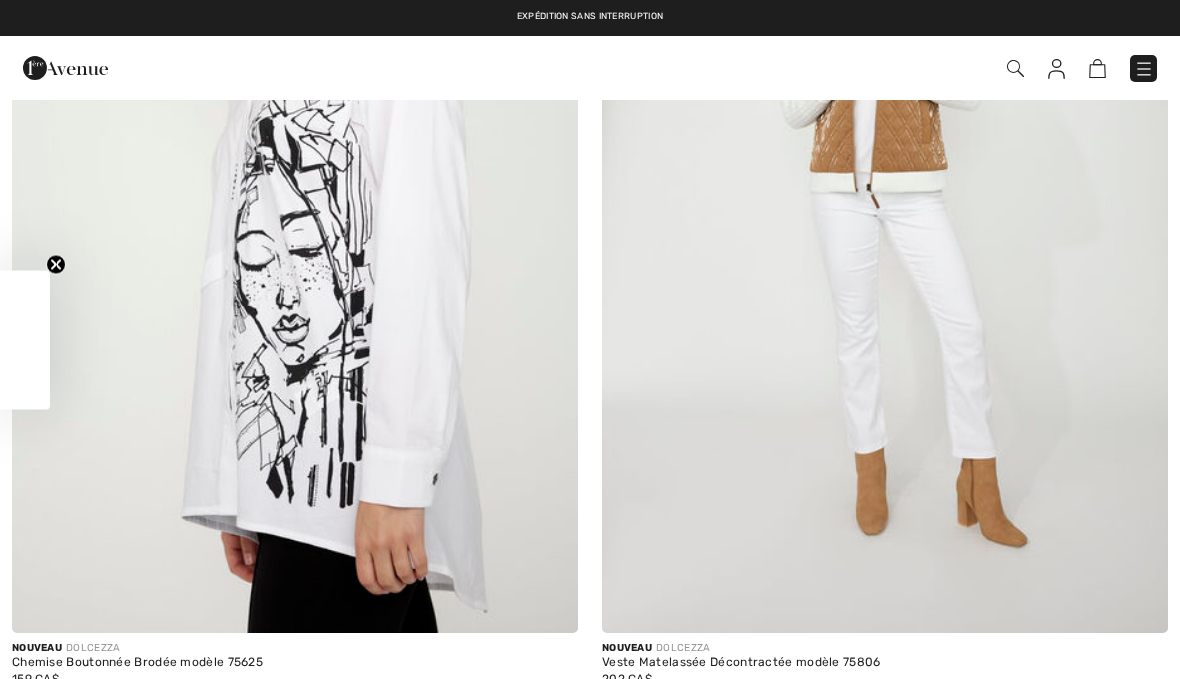 scroll, scrollTop: 0, scrollLeft: 0, axis: both 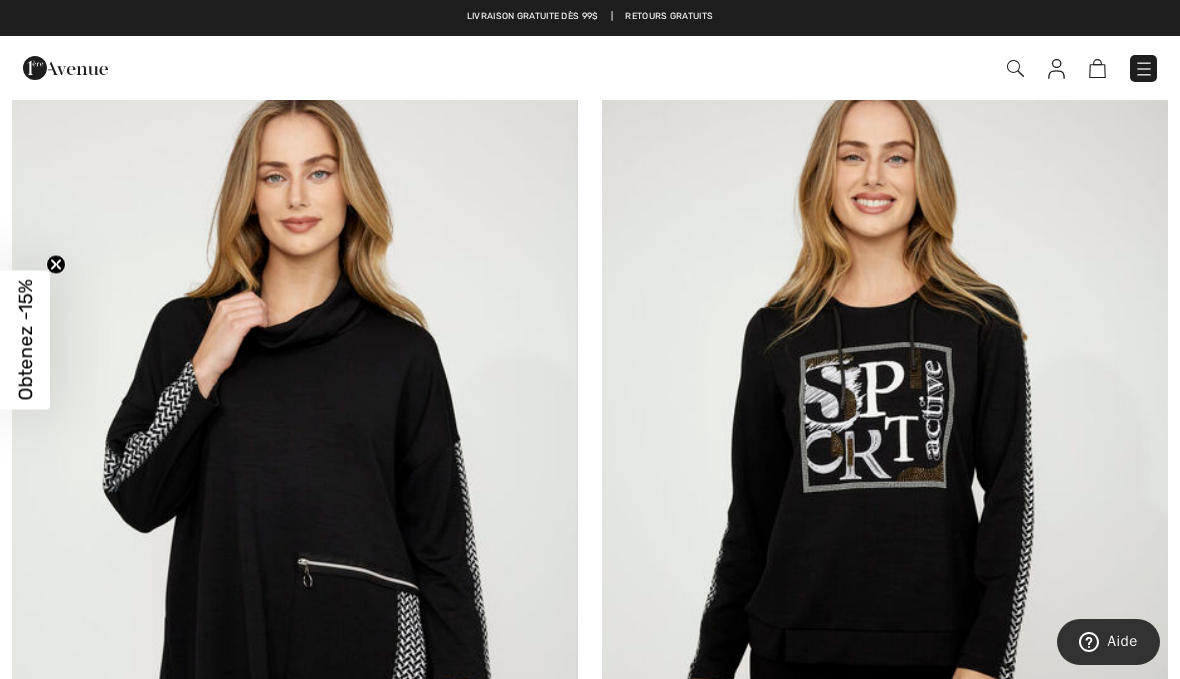 click at bounding box center (885, 473) 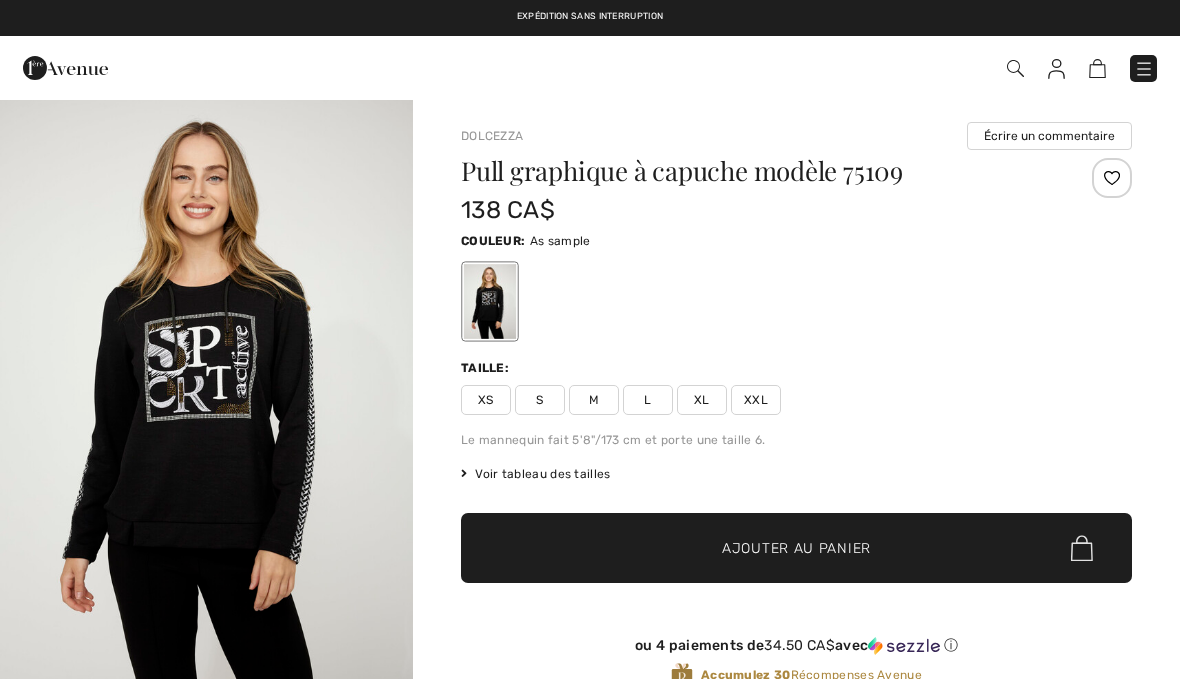 scroll, scrollTop: 0, scrollLeft: 0, axis: both 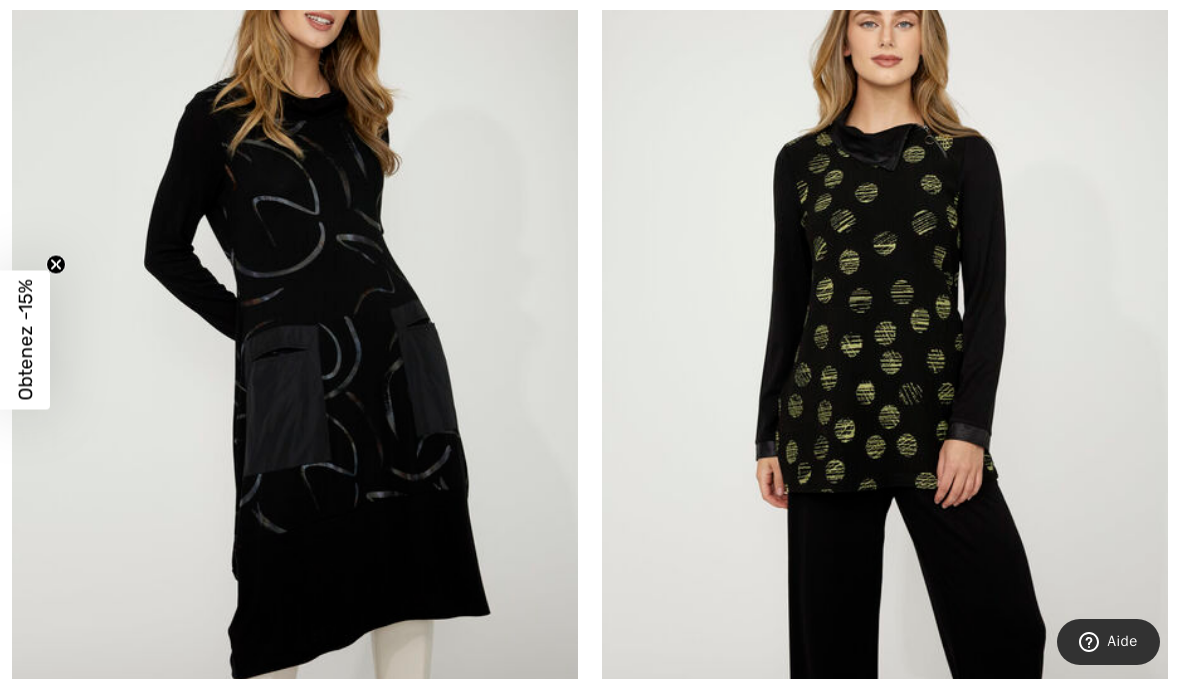 click at bounding box center (885, 313) 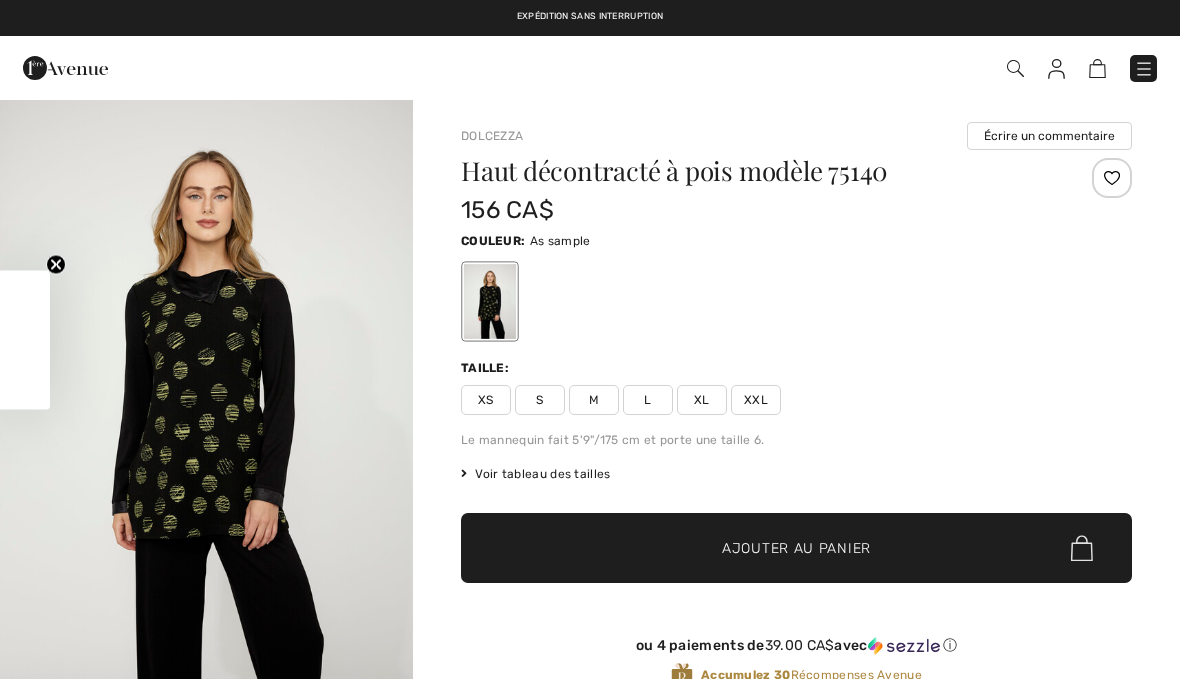 scroll, scrollTop: 46, scrollLeft: 0, axis: vertical 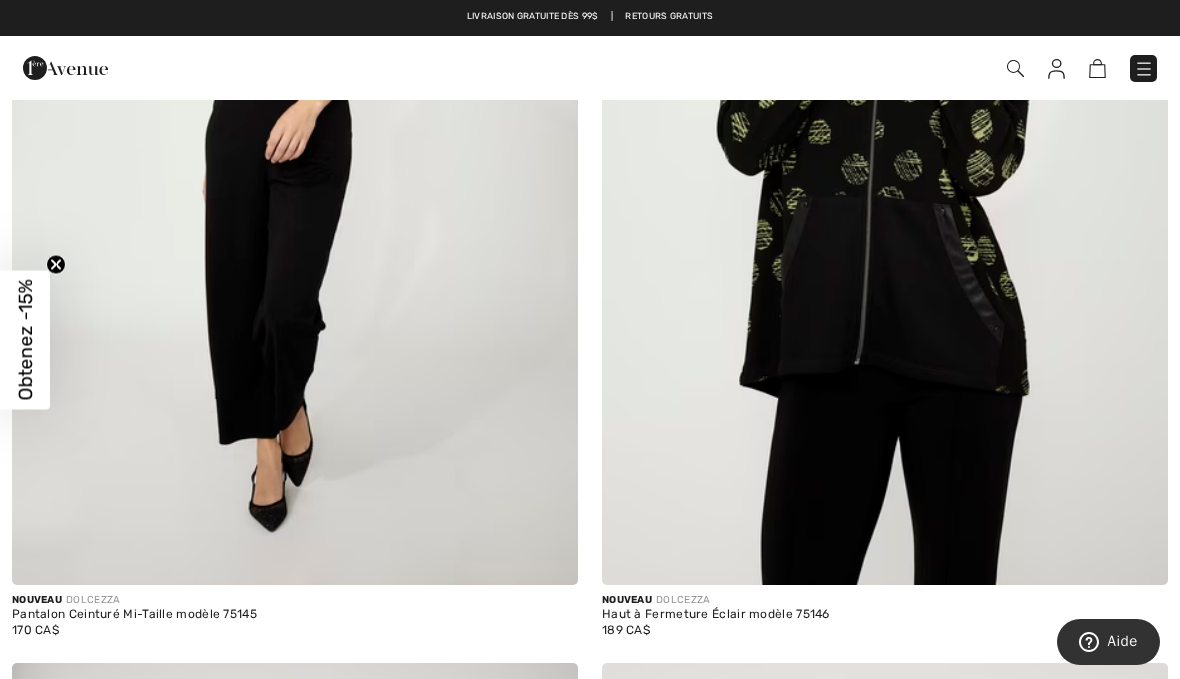 click at bounding box center (885, 160) 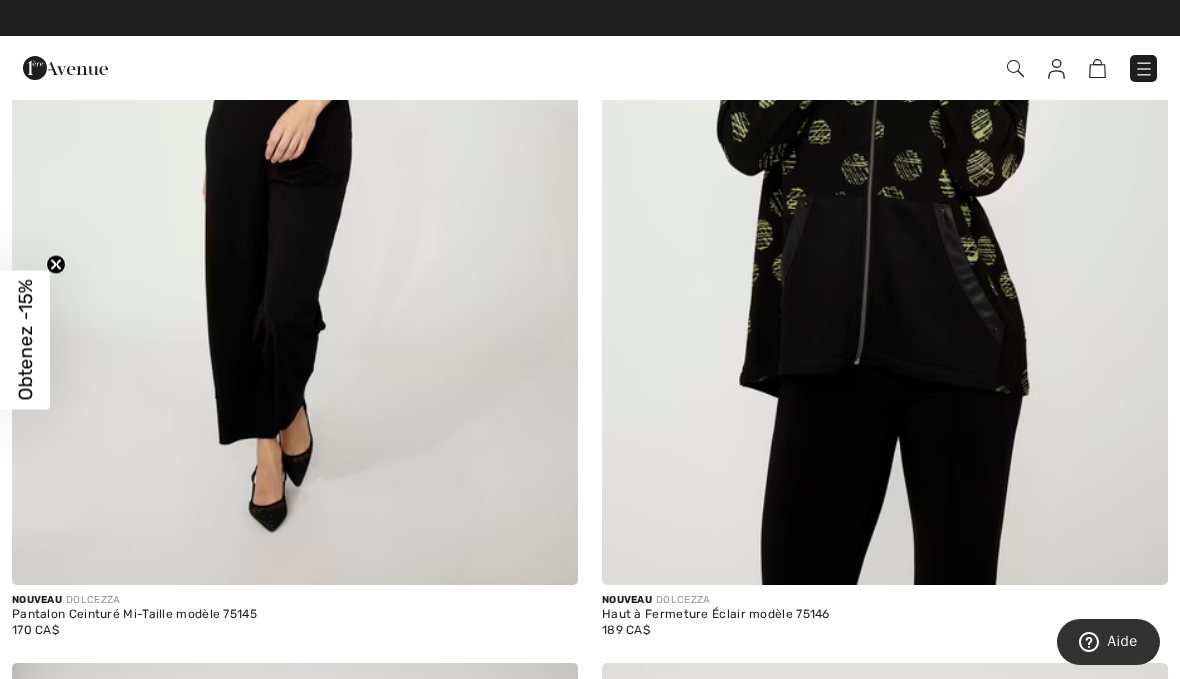 click at bounding box center [885, 160] 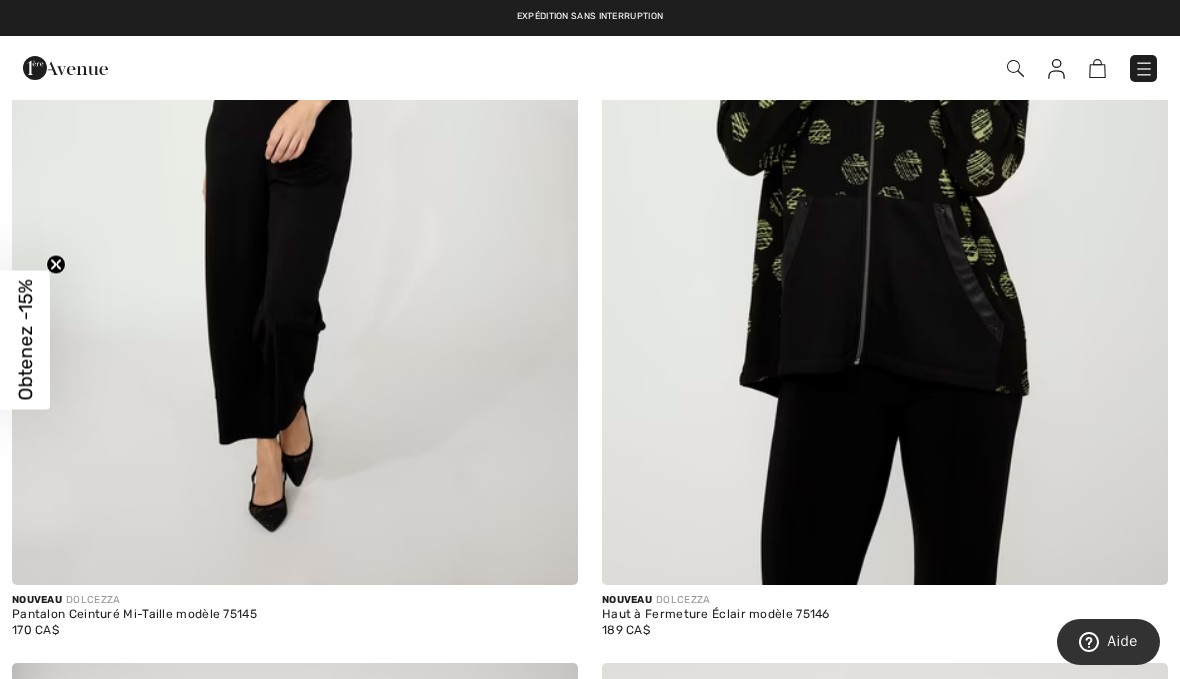 click at bounding box center [885, 160] 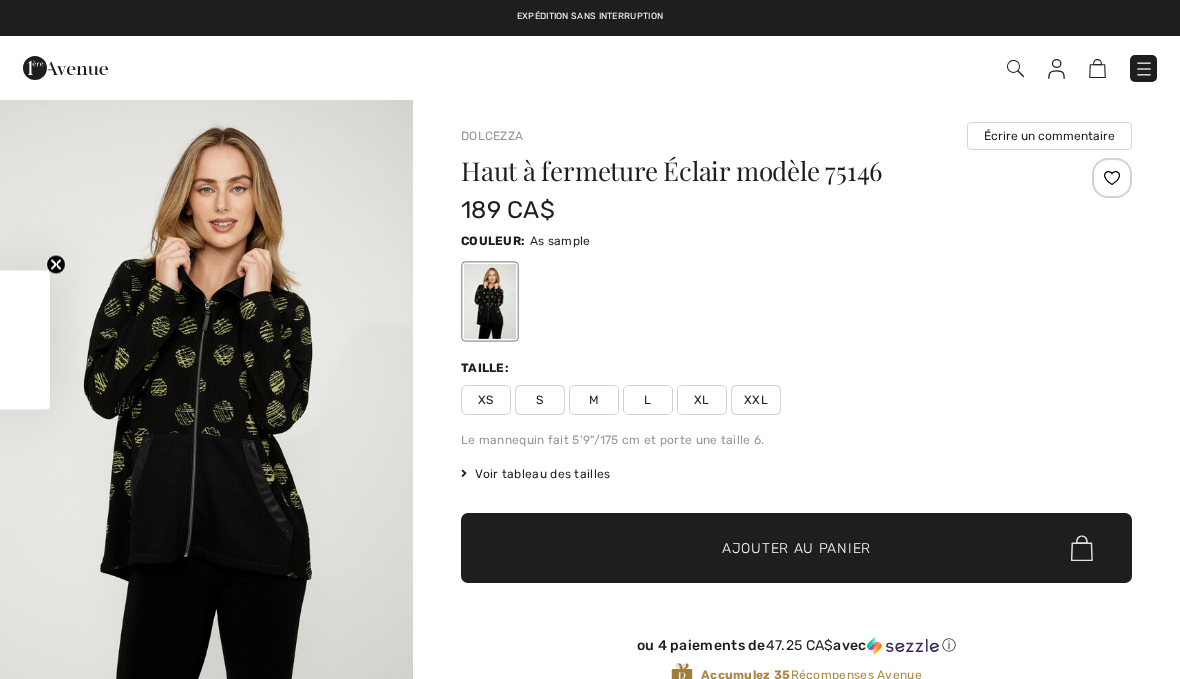scroll, scrollTop: 0, scrollLeft: 0, axis: both 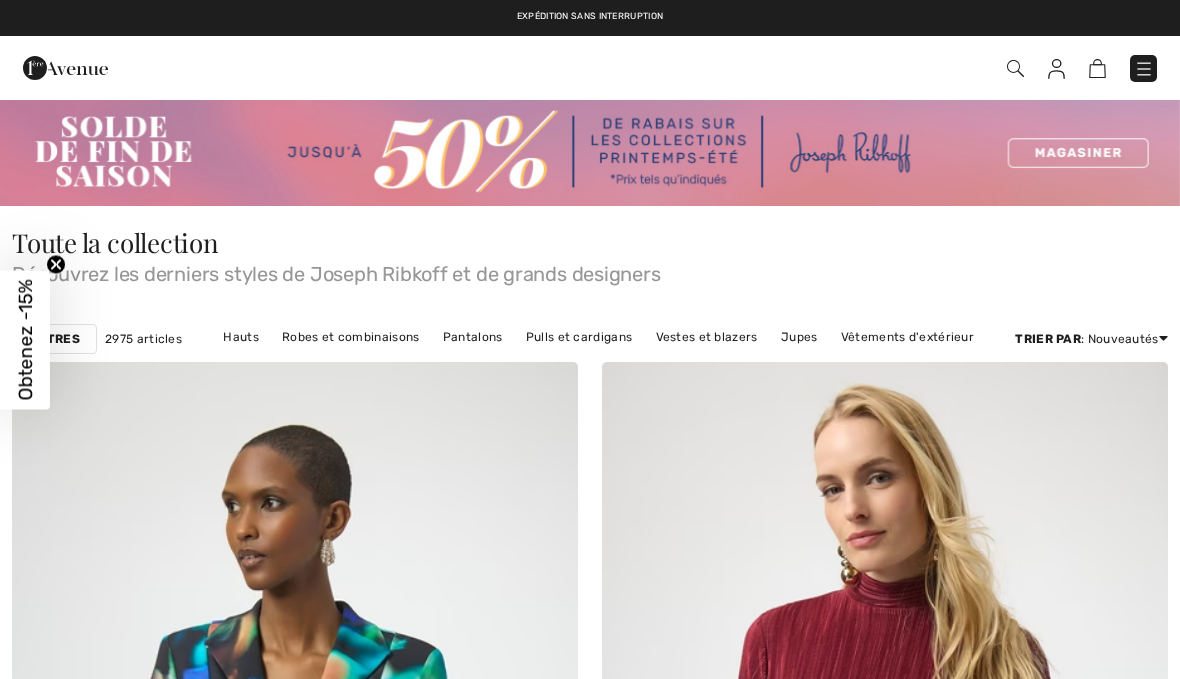 checkbox on "true" 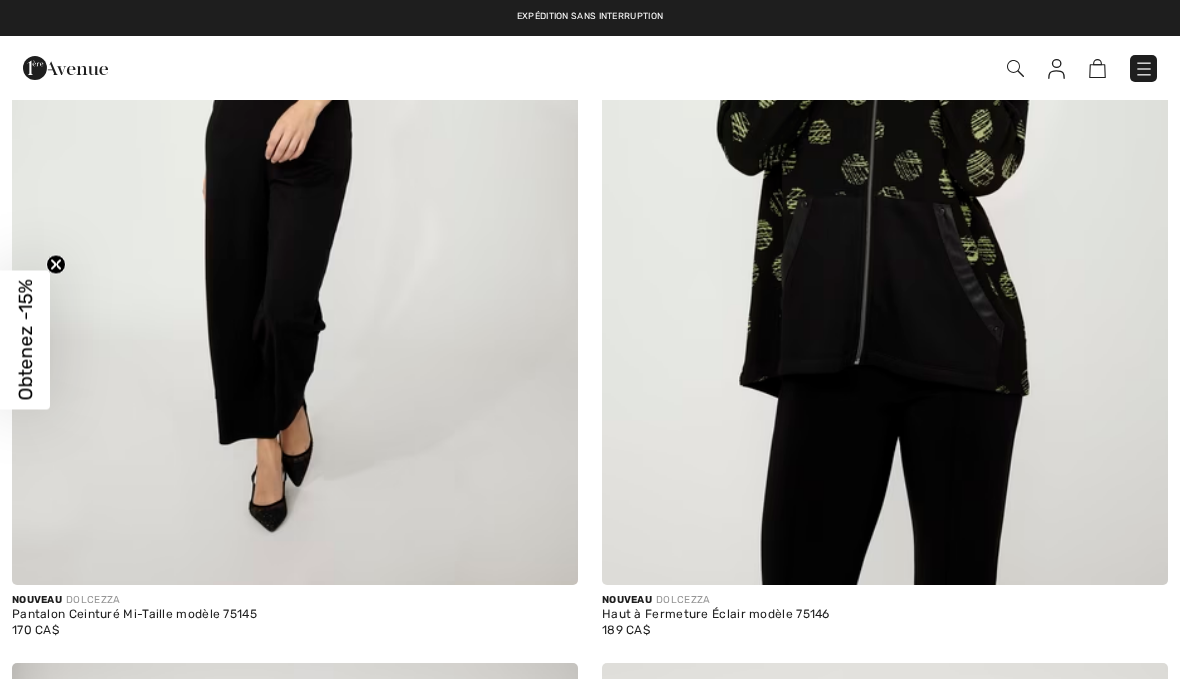 scroll, scrollTop: 0, scrollLeft: 0, axis: both 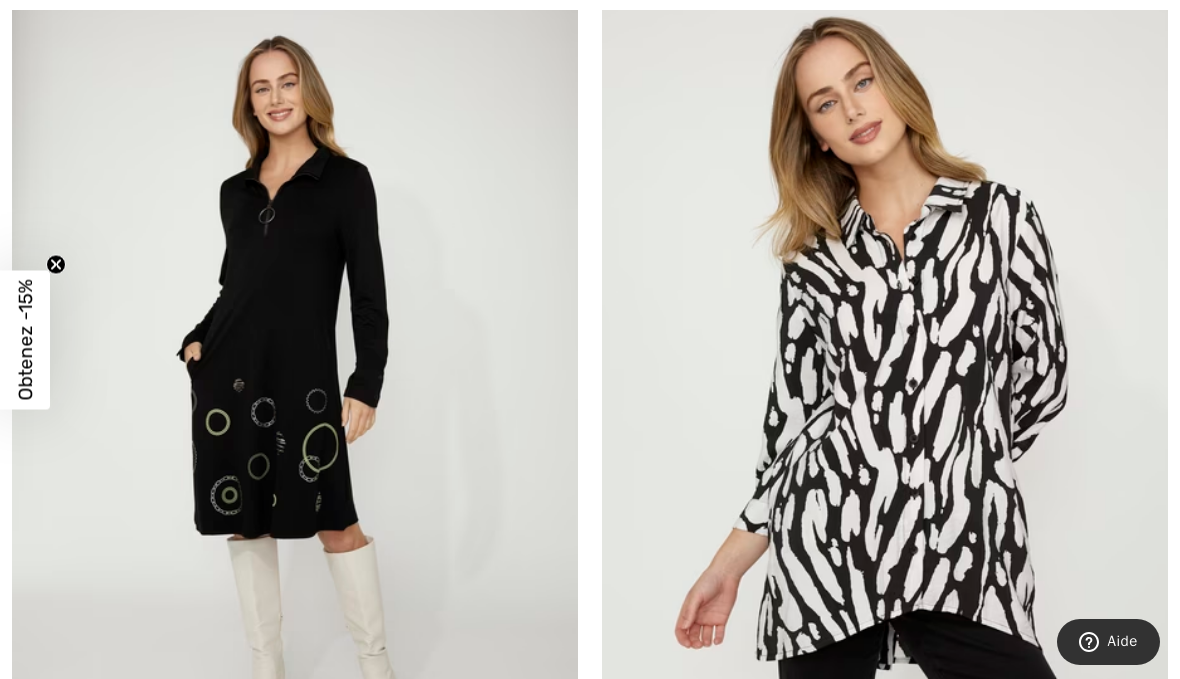 click at bounding box center [885, 391] 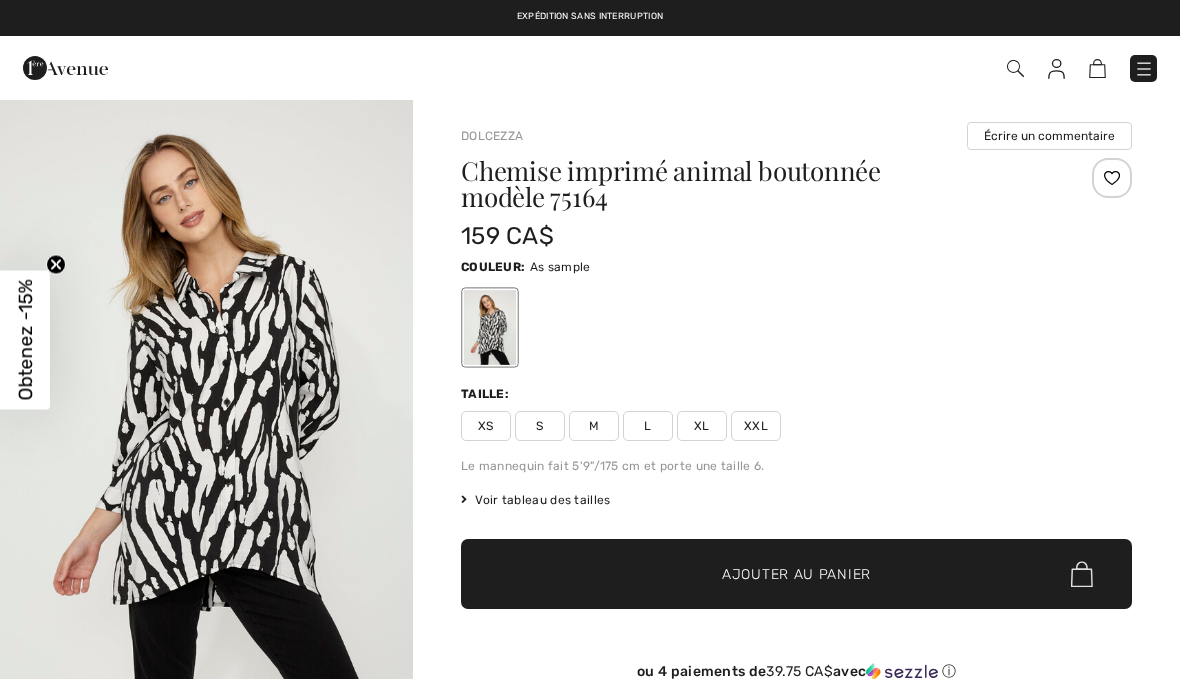 checkbox on "true" 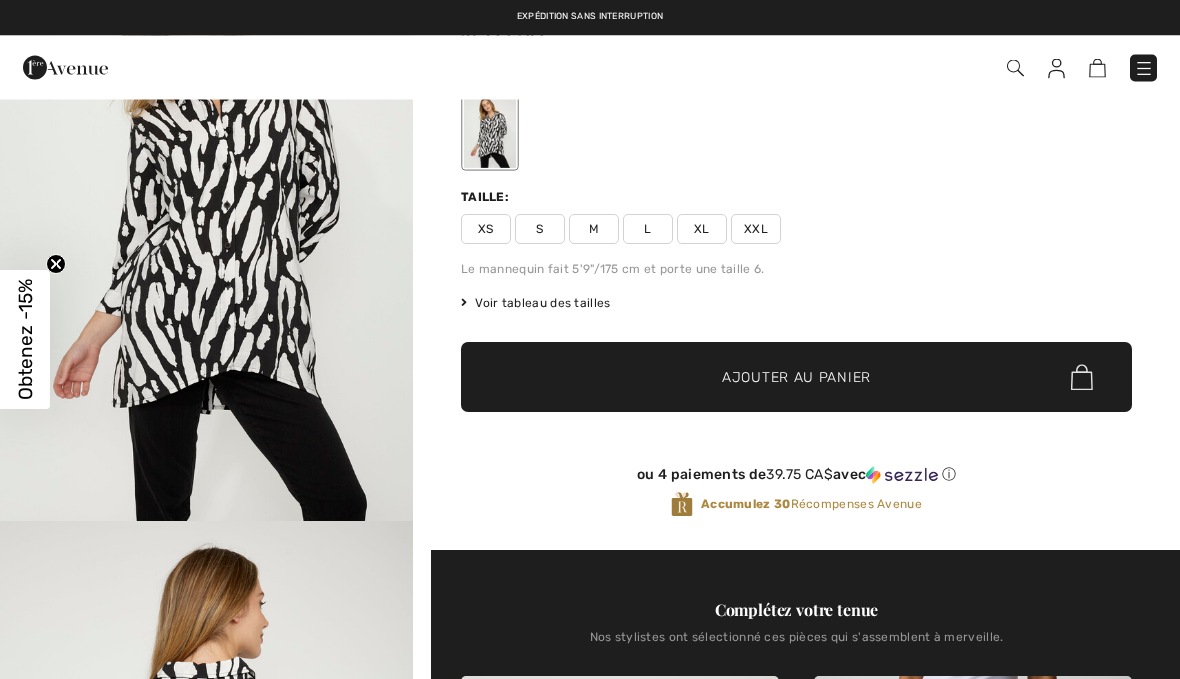scroll, scrollTop: 0, scrollLeft: 0, axis: both 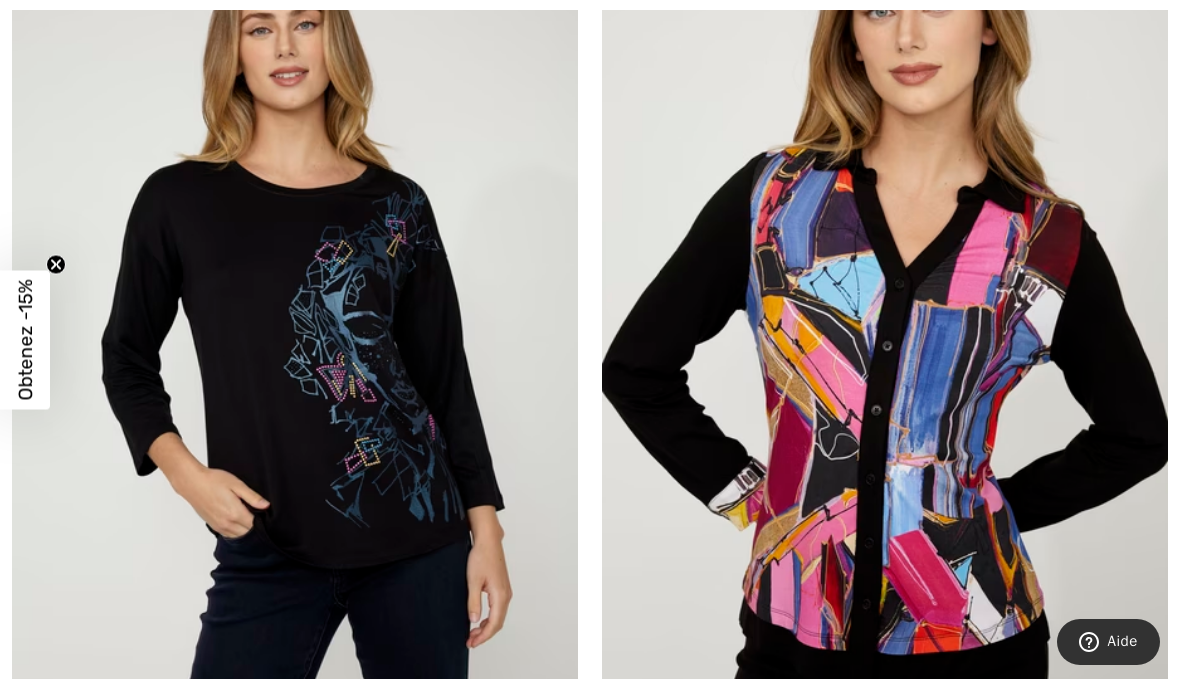 click at bounding box center (295, 364) 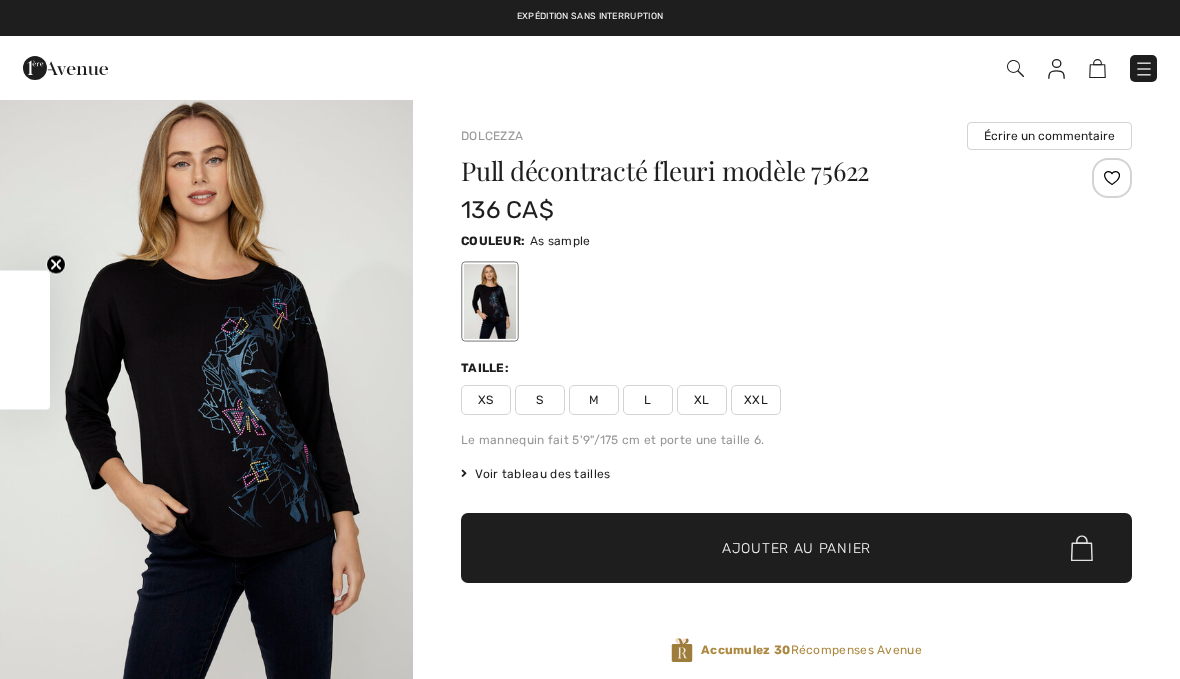 scroll, scrollTop: 0, scrollLeft: 0, axis: both 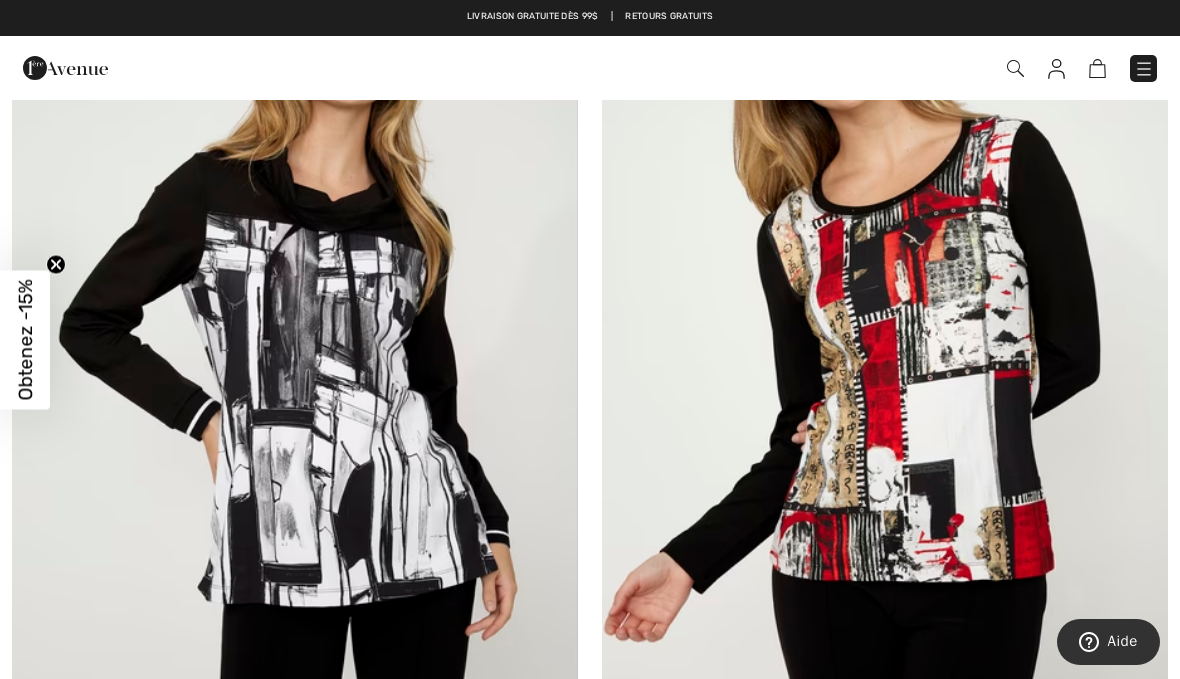 click at bounding box center (295, 346) 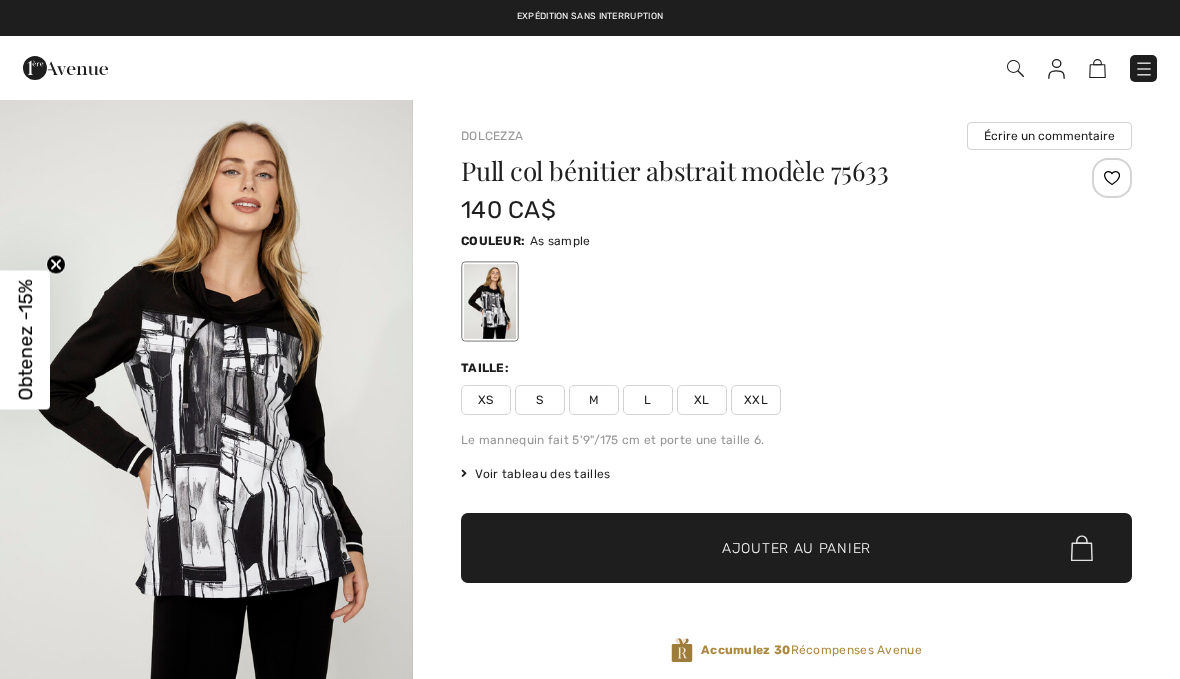 checkbox on "true" 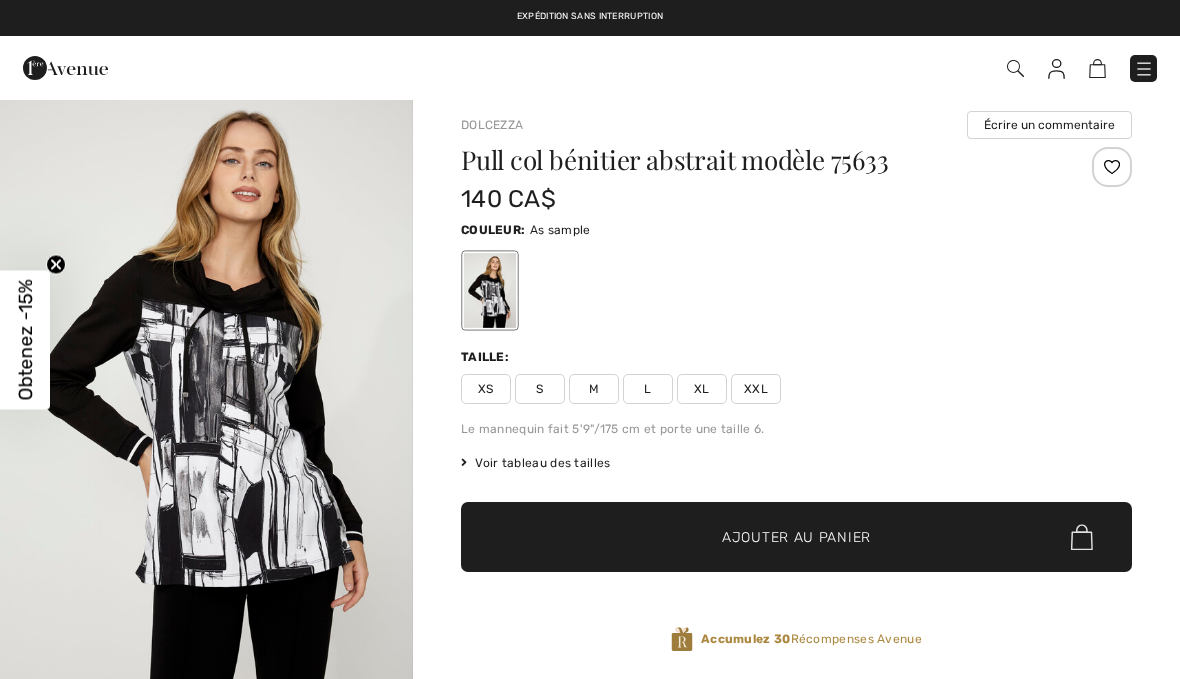 scroll, scrollTop: 0, scrollLeft: 0, axis: both 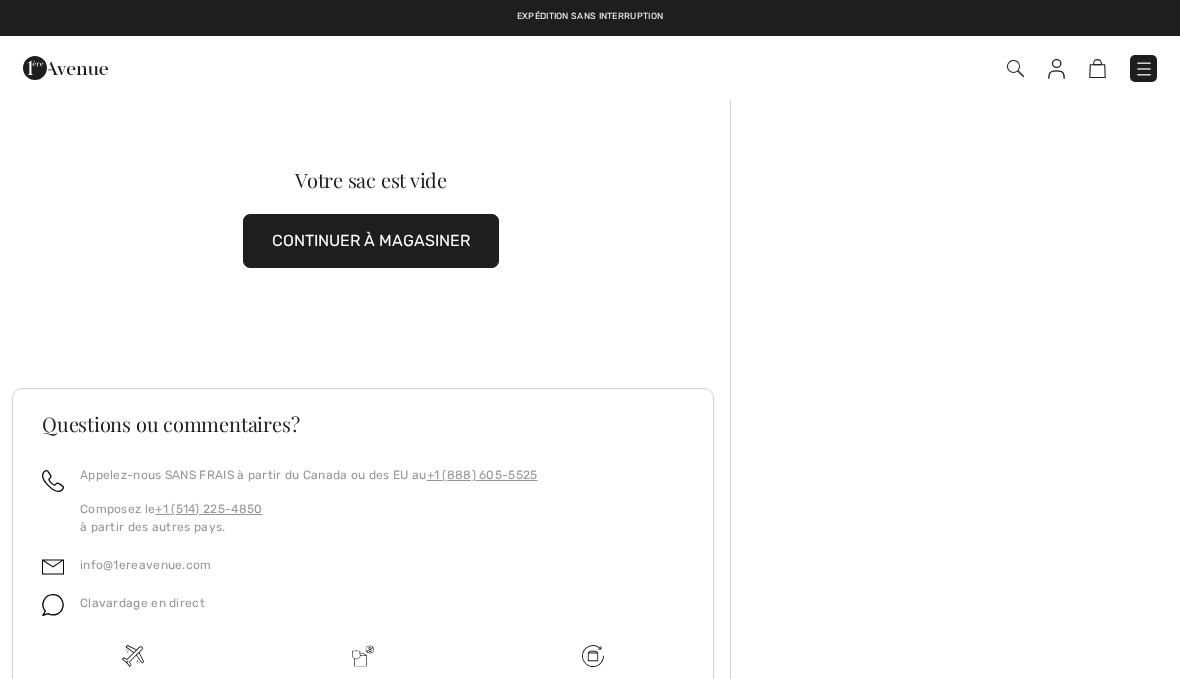 click at bounding box center (1144, 69) 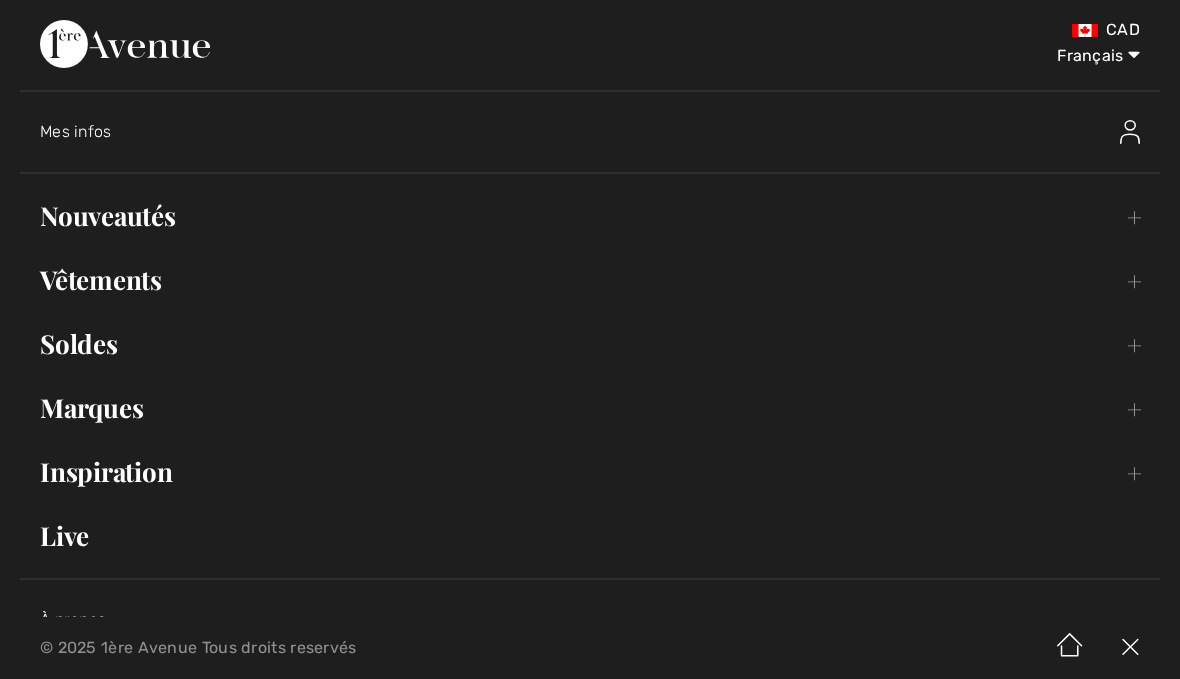 click on "Mes infos" at bounding box center (76, 131) 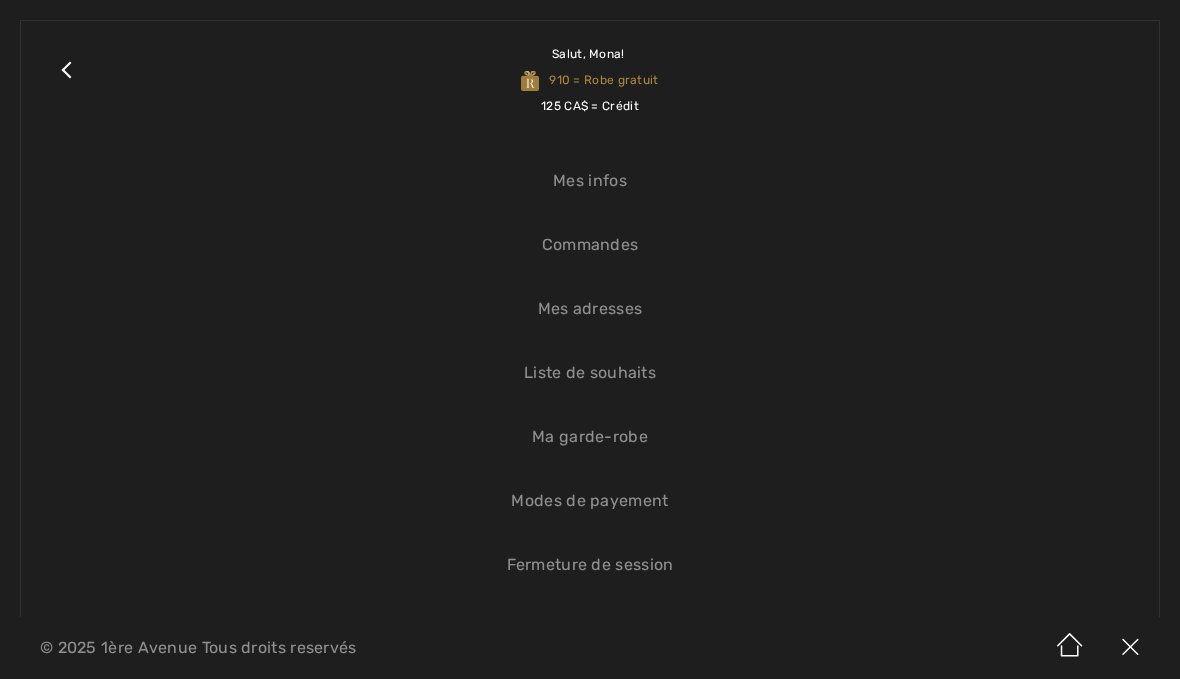 scroll, scrollTop: 0, scrollLeft: 0, axis: both 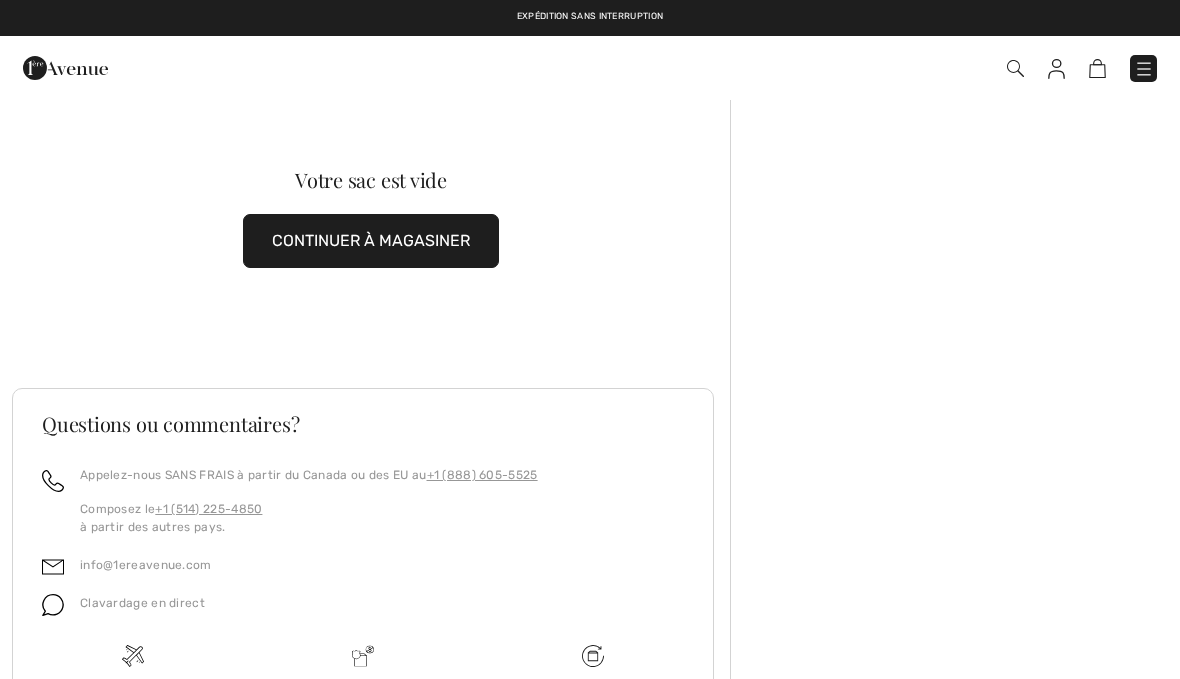 click at bounding box center [1144, 69] 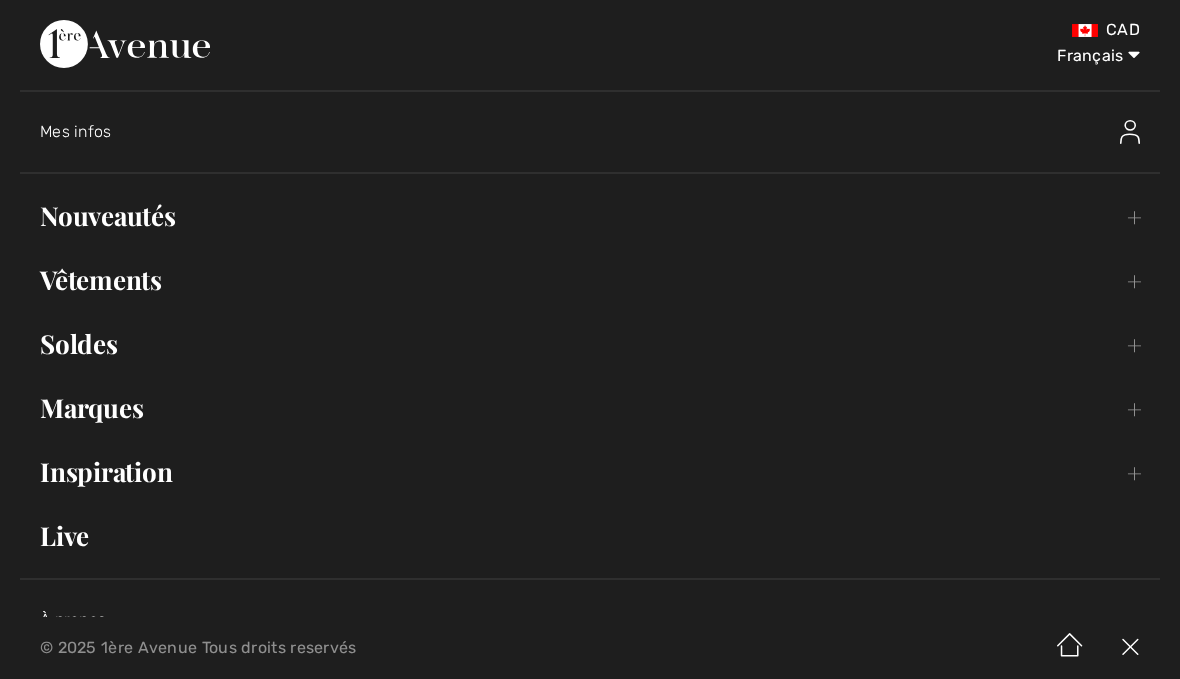 click on "Mes infos" at bounding box center (460, 132) 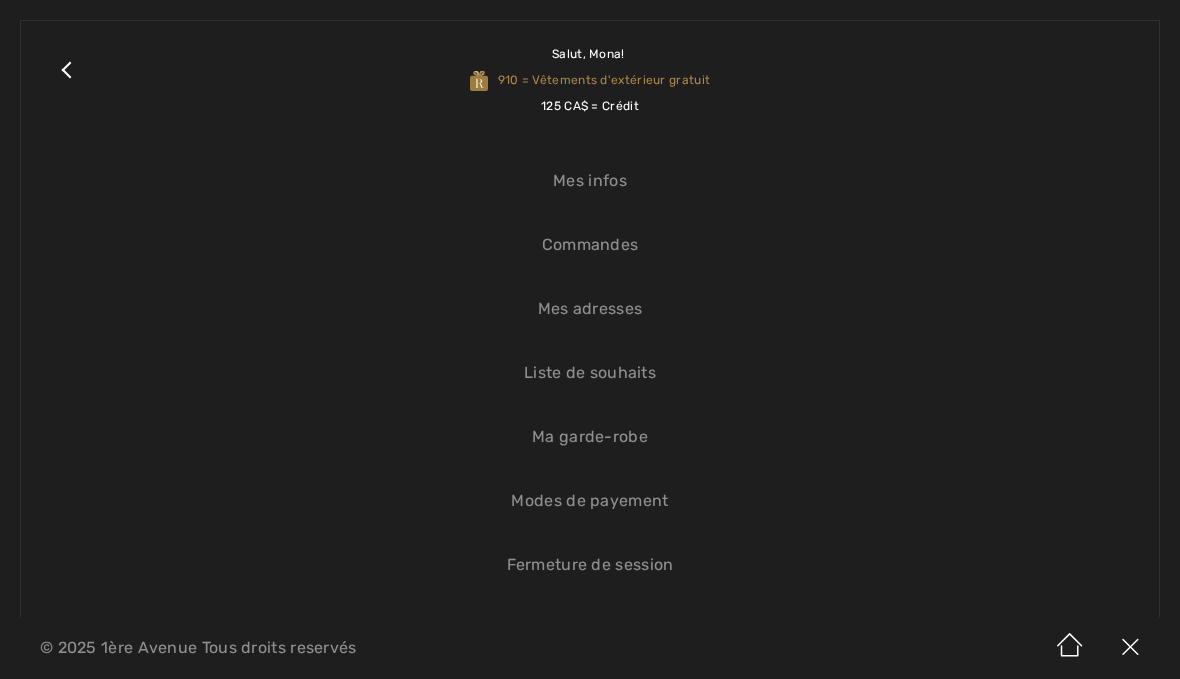 click on "Commandes" at bounding box center [590, 245] 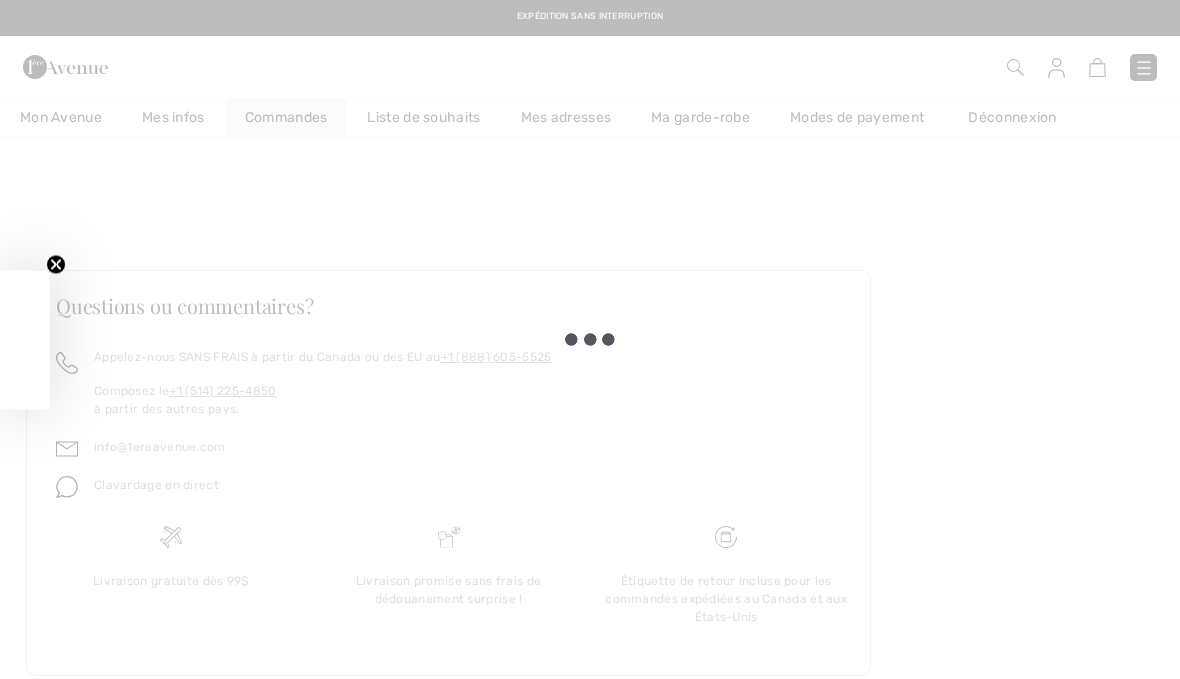 scroll, scrollTop: 0, scrollLeft: 0, axis: both 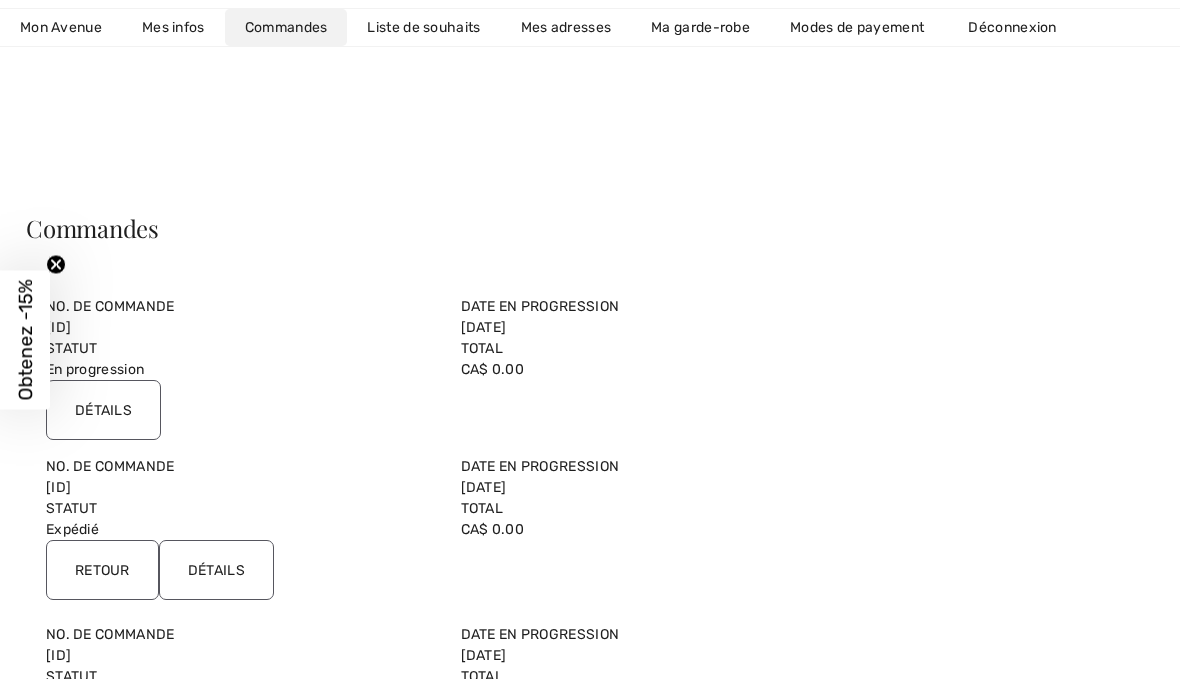 click on "[ID]" at bounding box center [58, 327] 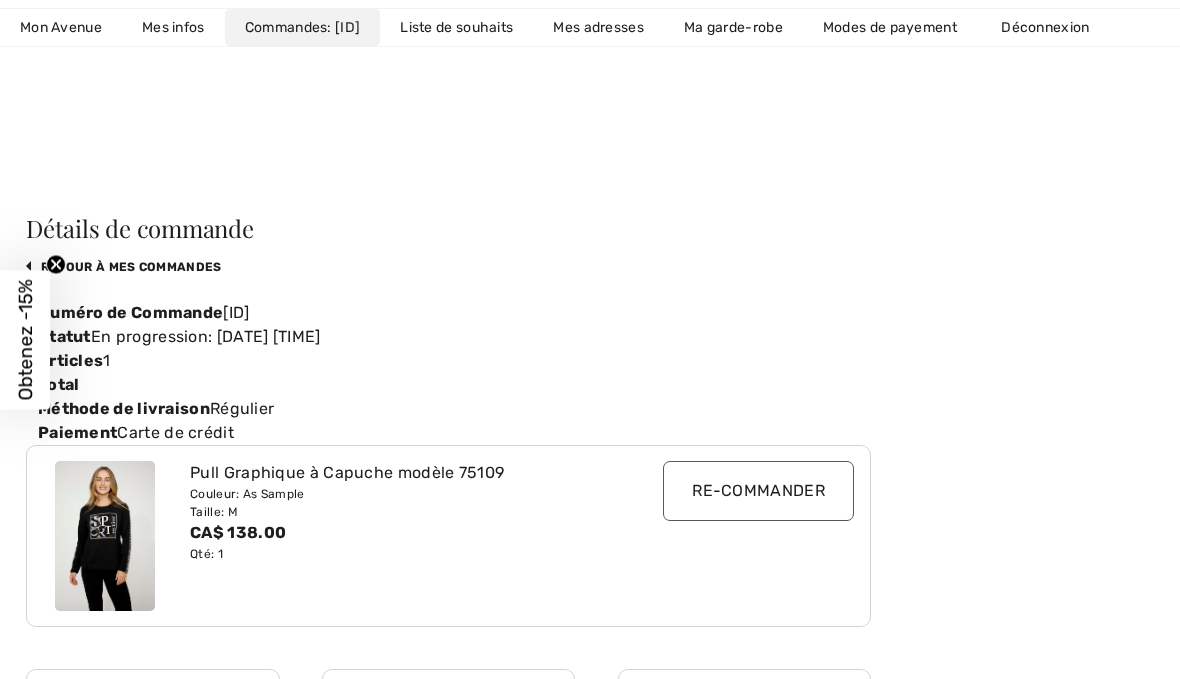 scroll, scrollTop: 0, scrollLeft: 55, axis: horizontal 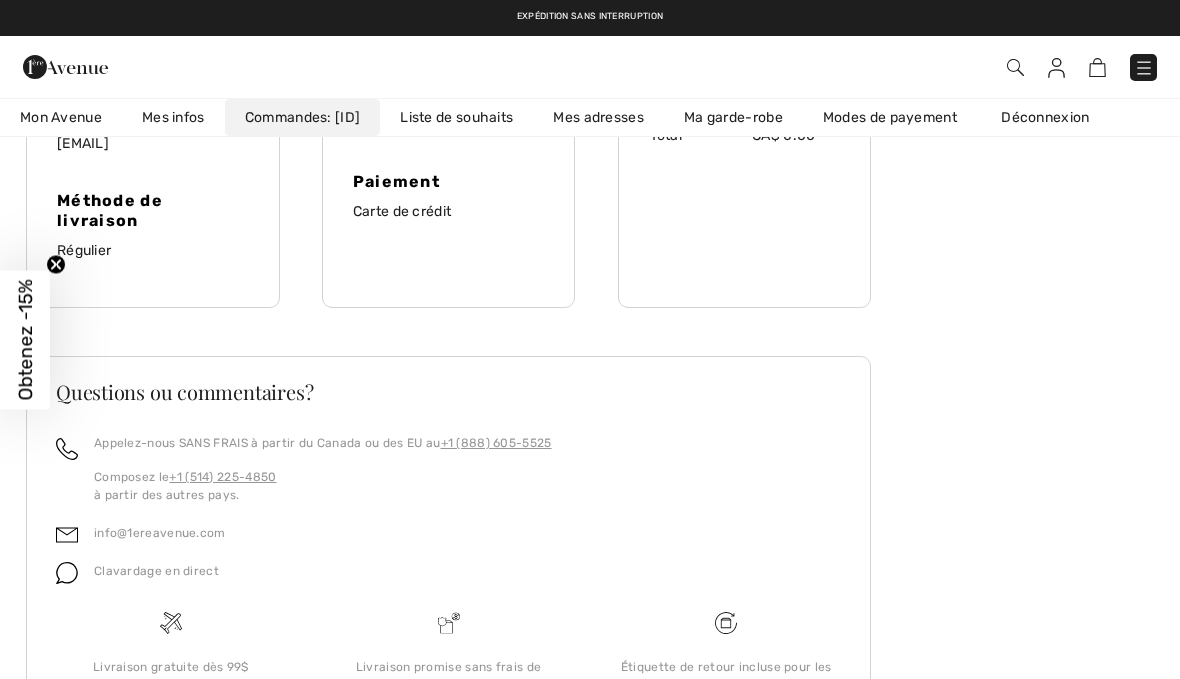 click on "Détails de commande
retour à mes commandes
Numéro de Commande
250807-1380890
Statut
En progression: 2025-08-07 15:34
Articles
1
Total
Méthode de livraison
Régulier
Paiement
Carte de crédit
Pull Graphique à Capuche modèle 75109
Couleur: As Sample
Taille: M
CA$ 138.00
Qté: 1
Re-commander
Adresse de facturation
4974, Lionel-Groulx, 612 St-Augustin-De-Desmaures QC Canada (CA) G3A0M3 (418) 877-3351 mona_rose22@videotron.ca
Méthode de livraison
Régulier
Adresse de livraison
4974, Lionel-Groulx, 612 QC" at bounding box center (590, 131) 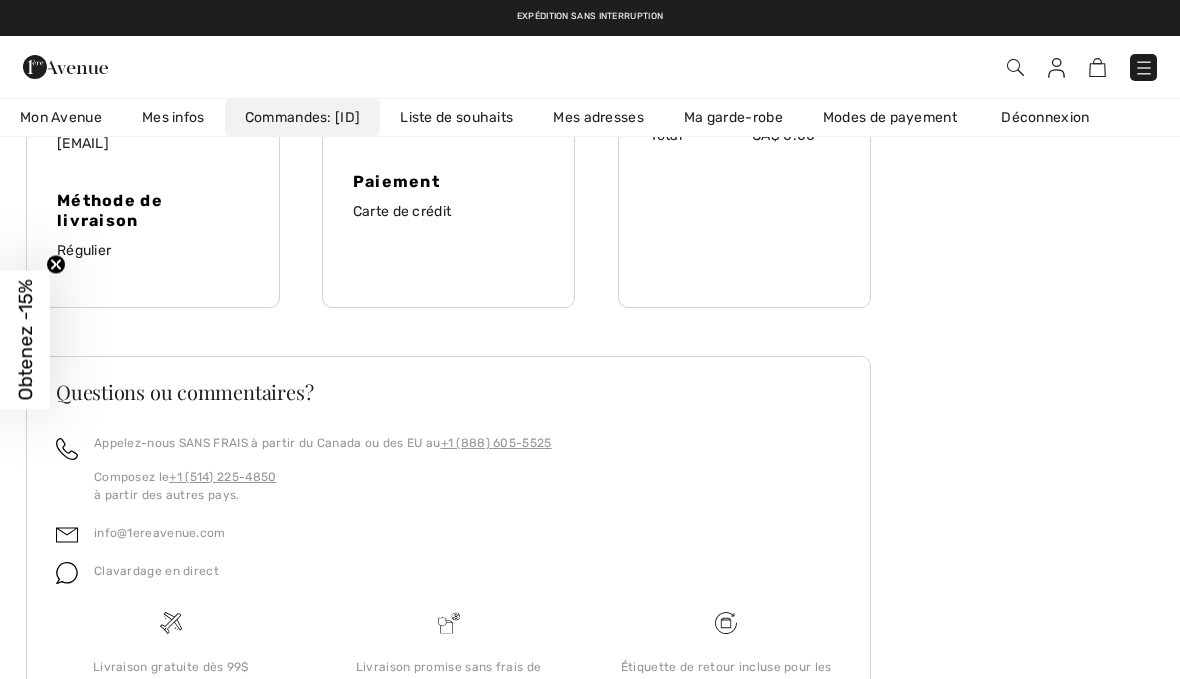 click on "Détails de commande
retour à mes commandes
Numéro de Commande
250807-1380890
Statut
En progression: 2025-08-07 15:34
Articles
1
Total
Méthode de livraison
Régulier
Paiement
Carte de crédit
Pull Graphique à Capuche modèle 75109
Couleur: As Sample
Taille: M
CA$ 138.00
Qté: 1
Re-commander
Adresse de facturation
4974, Lionel-Groulx, 612 St-Augustin-De-Desmaures QC Canada (CA) G3A0M3 (418) 877-3351 mona_rose22@videotron.ca
Méthode de livraison
Régulier
Adresse de livraison
4974, Lionel-Groulx, 612 QC" at bounding box center (590, 131) 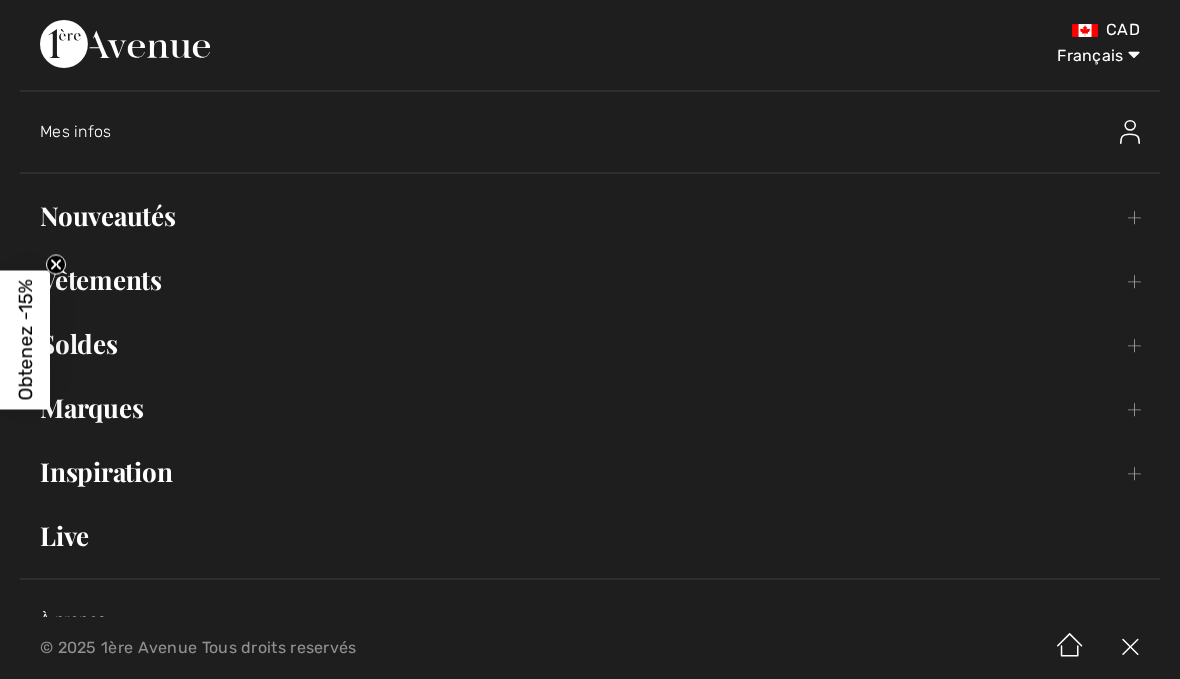 click on "À propos Contactez-nous Livraison Conditions d'utilisation Confidentialité" at bounding box center [590, 700] 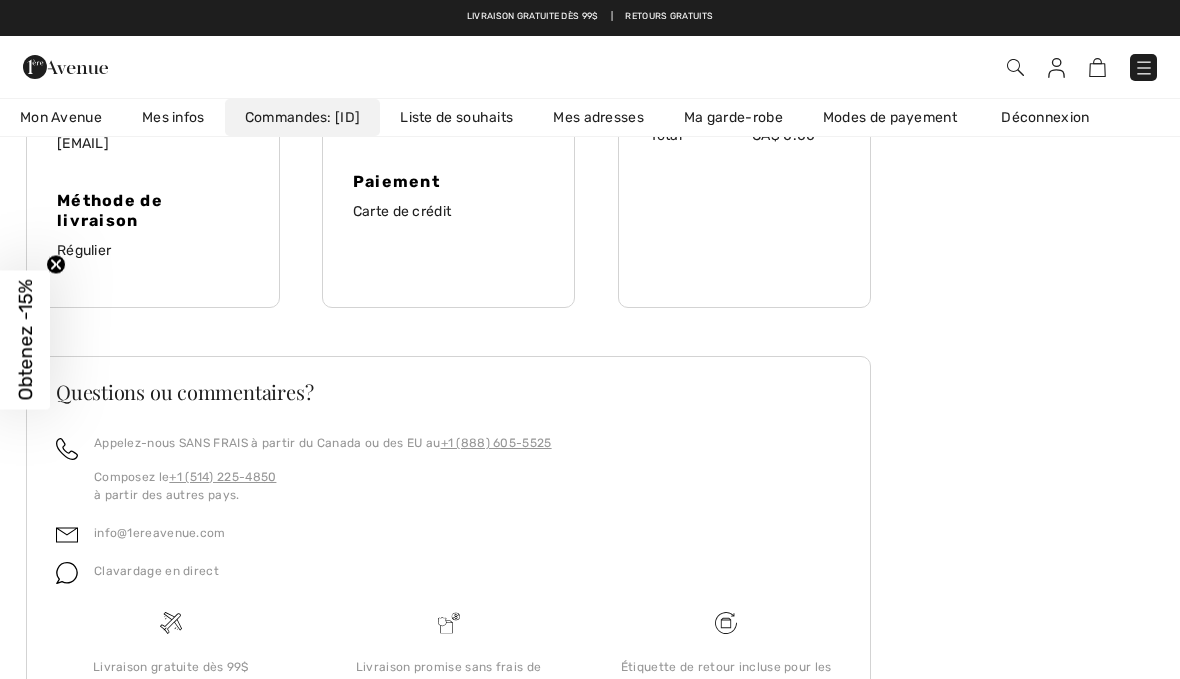 click on "Commander" at bounding box center [832, 67] 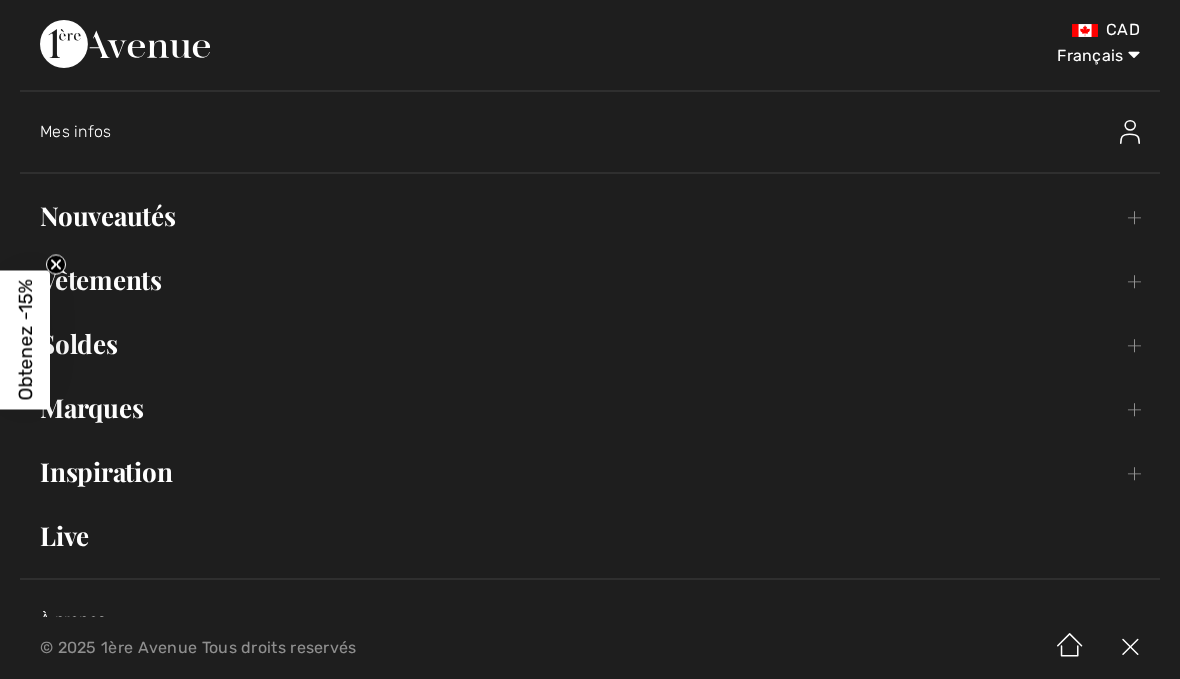 click on "Inspiration Toggle submenu" at bounding box center (590, 472) 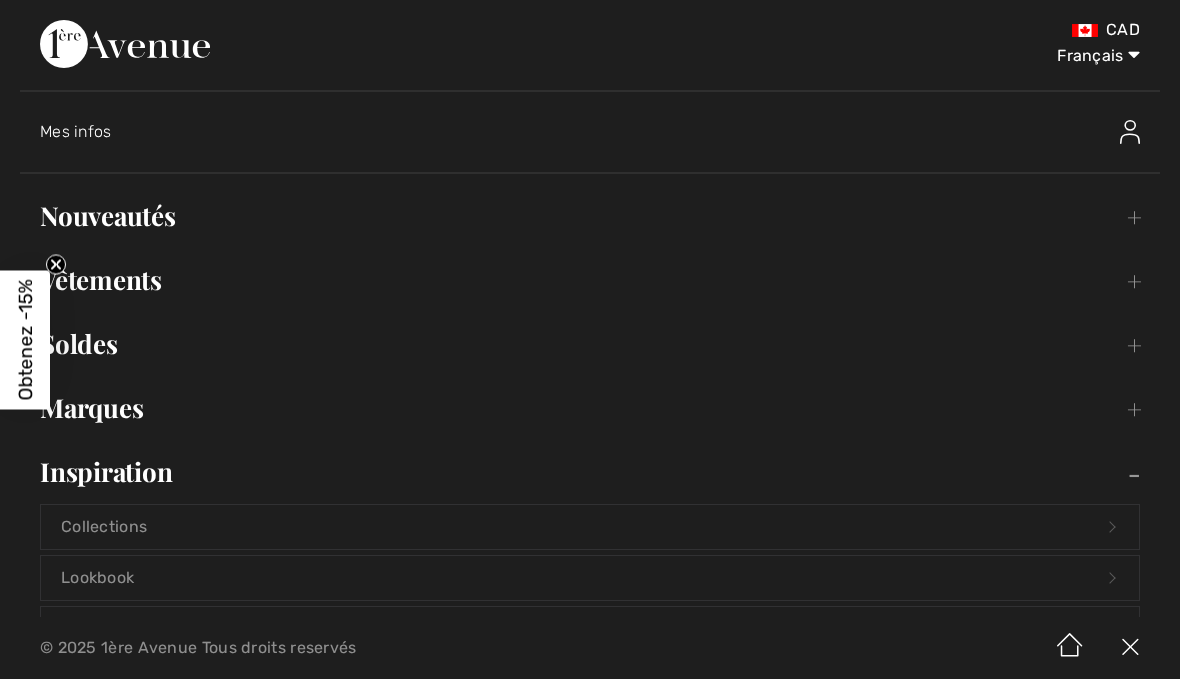 click on "Inspiration Toggle submenu" at bounding box center (590, 472) 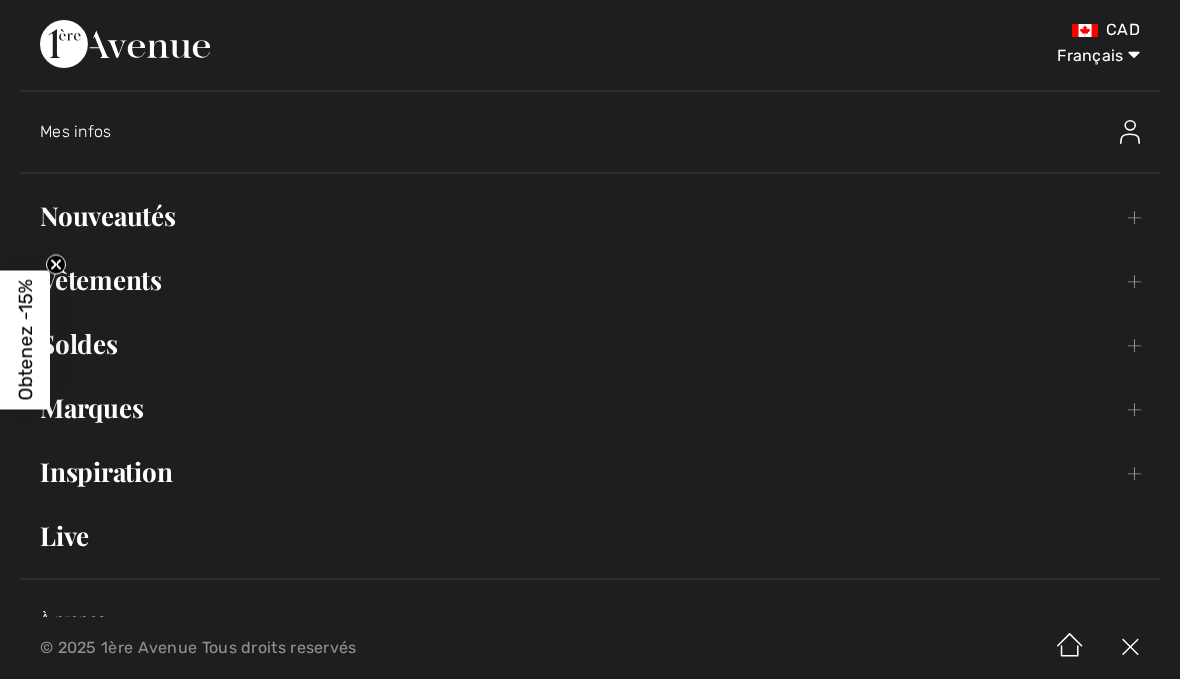click on "Mes infos" at bounding box center (76, 131) 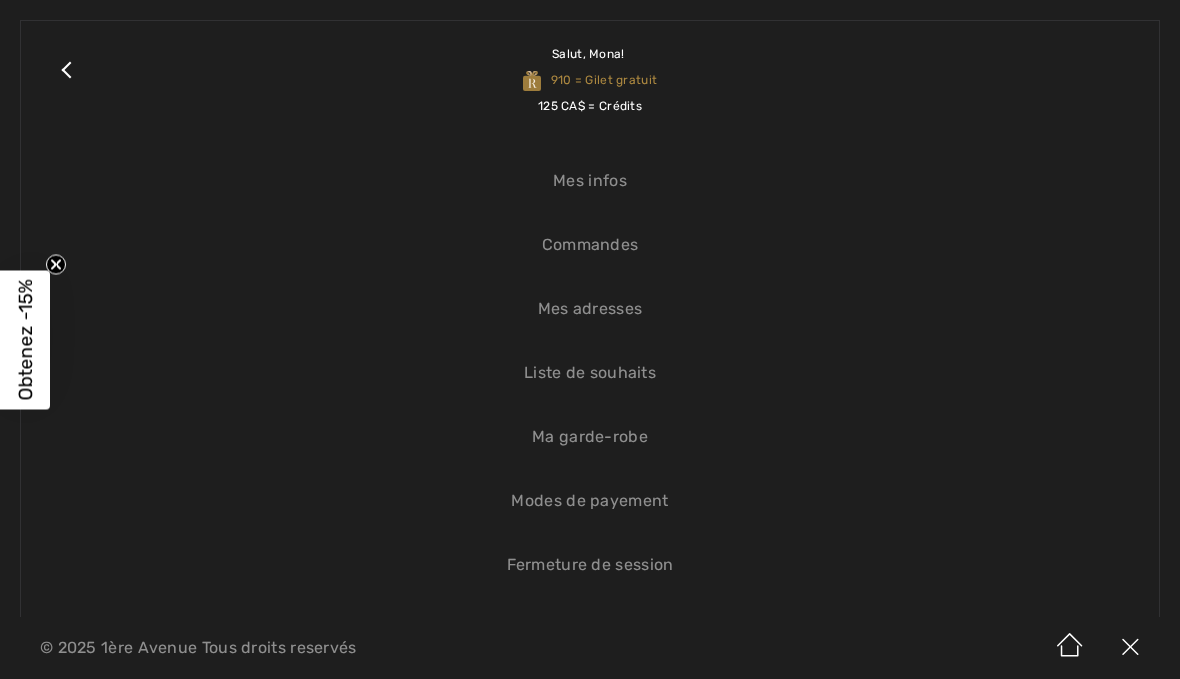 click on "Commandes" at bounding box center [590, 245] 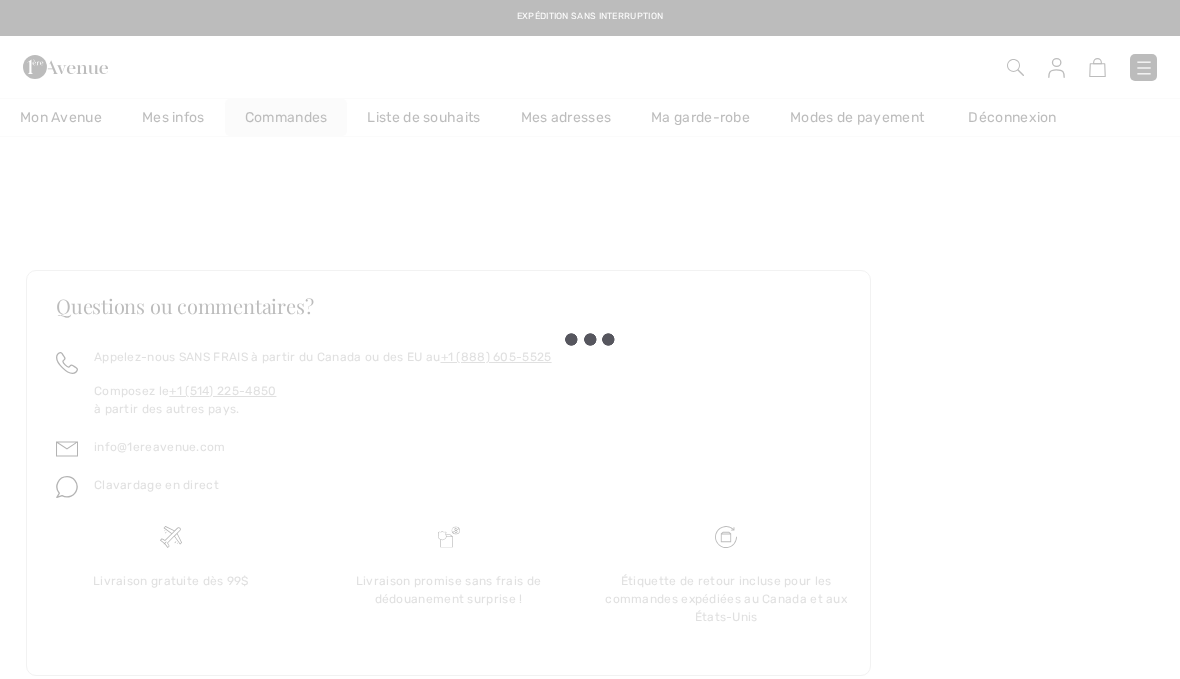 scroll, scrollTop: 0, scrollLeft: 0, axis: both 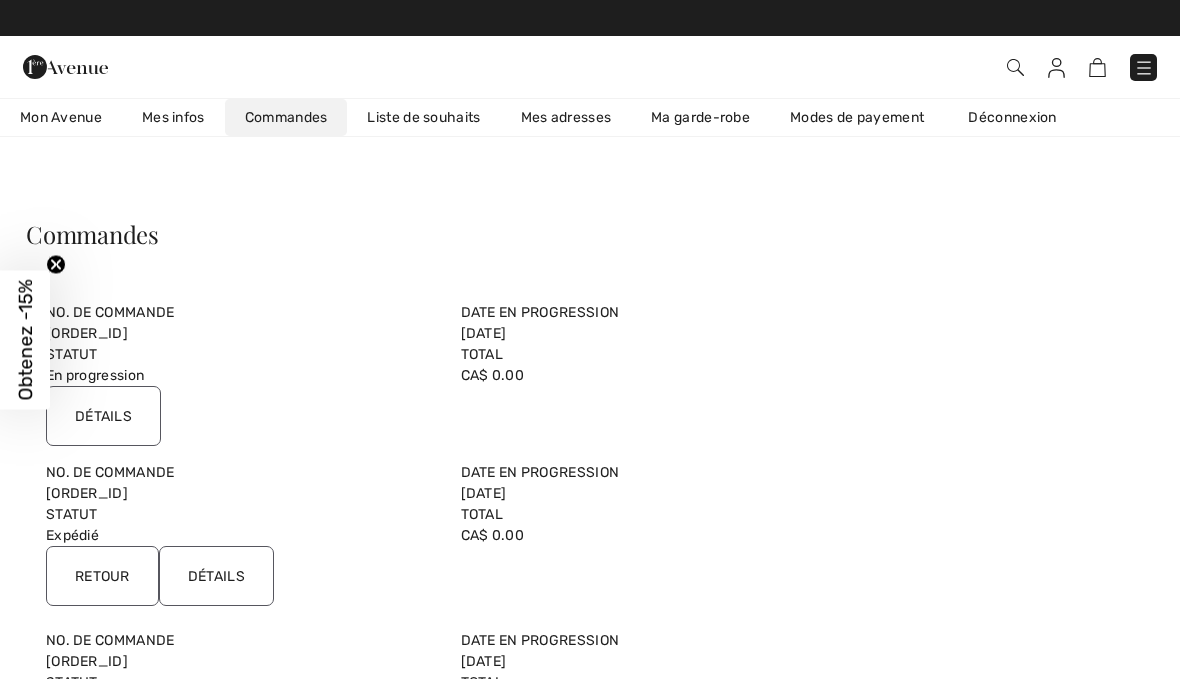 click at bounding box center (1144, 68) 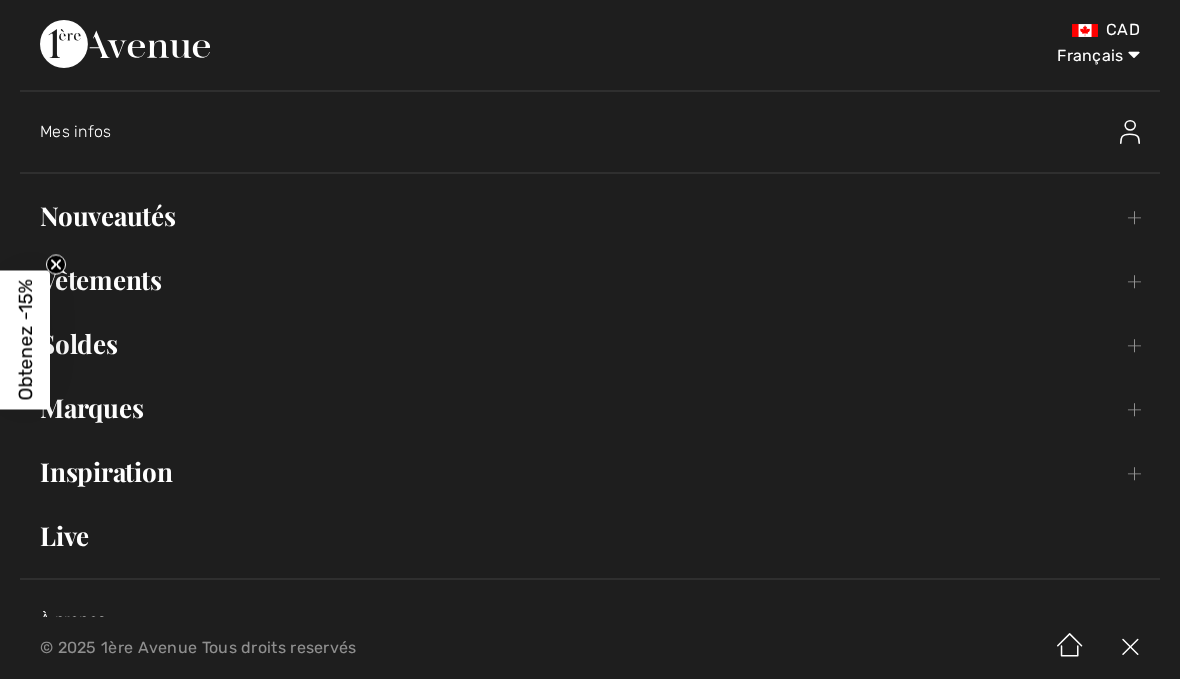 click at bounding box center (1070, 648) 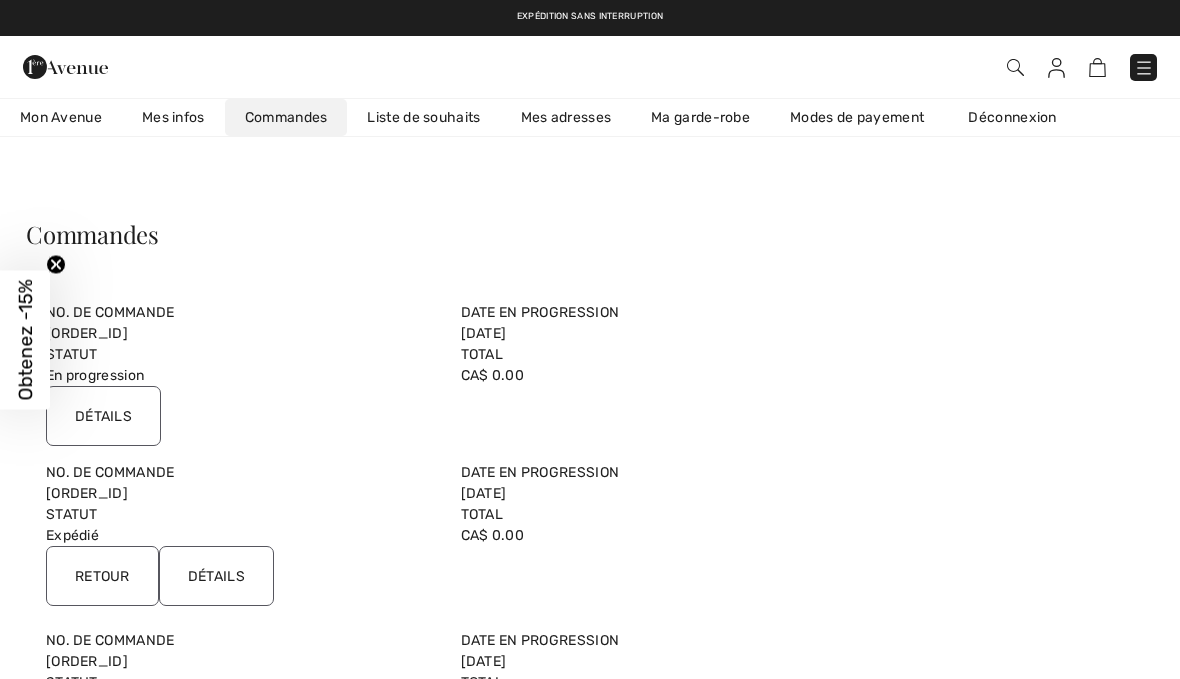 click on "ou
Commandes
No. de Commande
250807-1380890
Date en progression
2025-08-07
Statut
En progression
Total
CA$ 0.00
Détails
No. de Commande
250806-1380585
Date en progression
2025-08-06
Statut
Expédié
Total Total" at bounding box center [590, 3510] 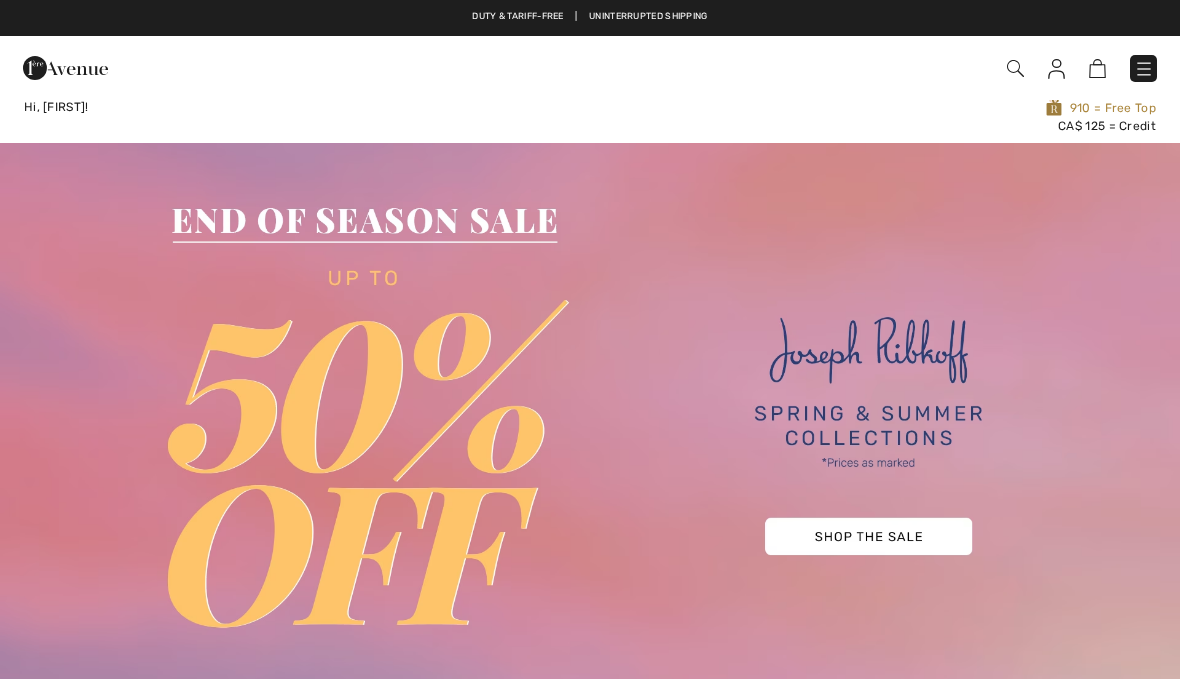checkbox on "true" 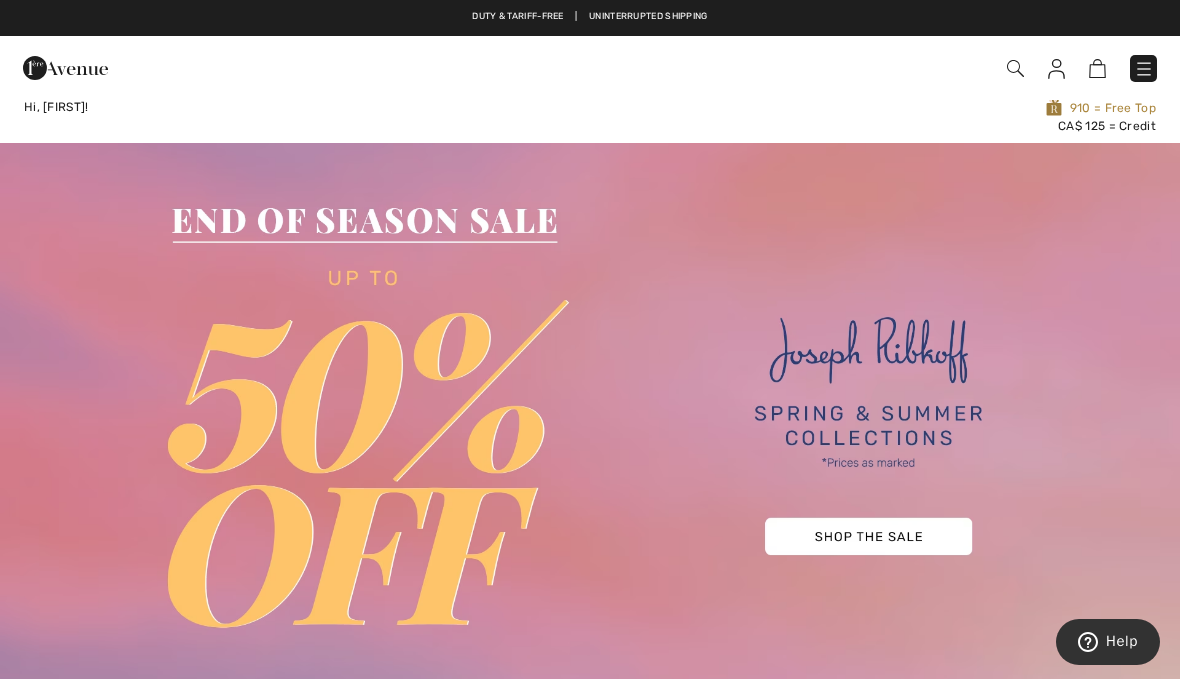 click on "Help" at bounding box center (1122, 641) 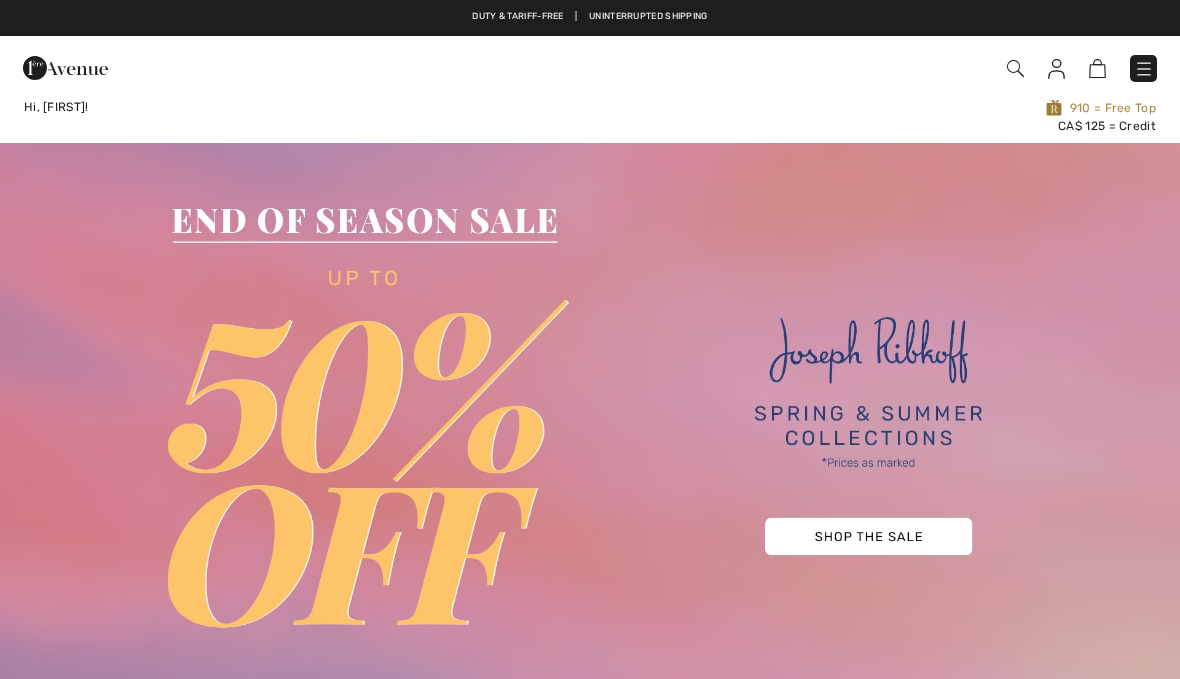 scroll, scrollTop: 0, scrollLeft: 0, axis: both 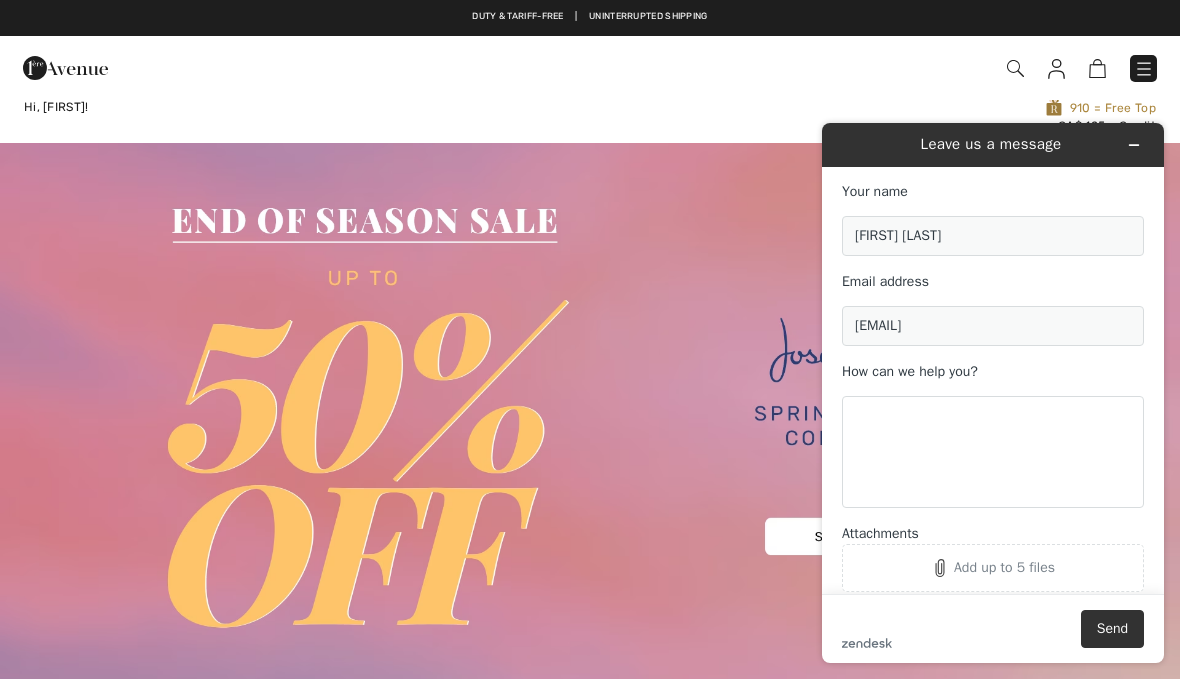 click on "Checkout" at bounding box center (590, 68) 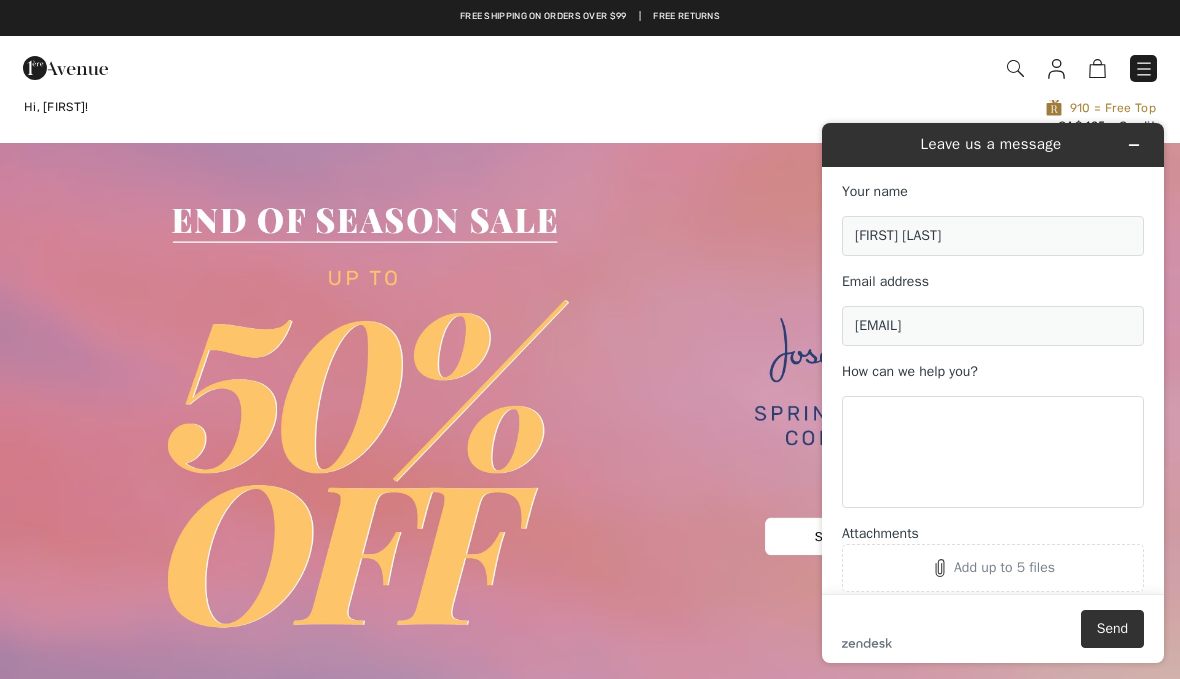 click at bounding box center [1015, 68] 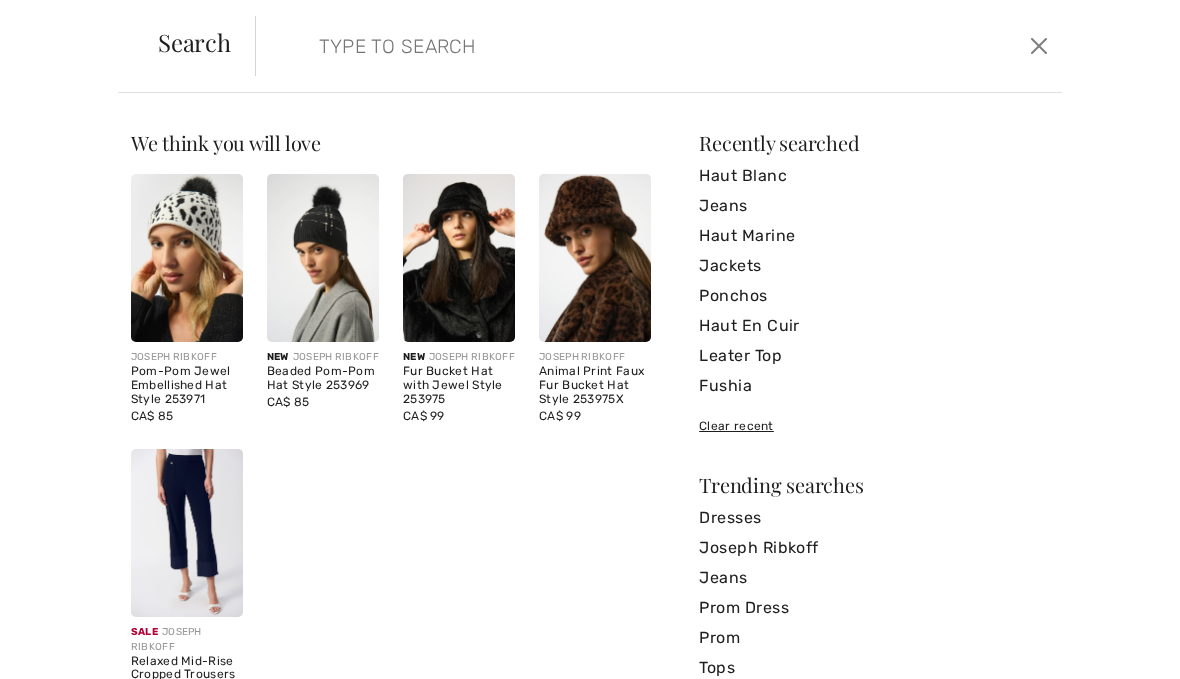click on "Search
Clear" at bounding box center (590, 46) 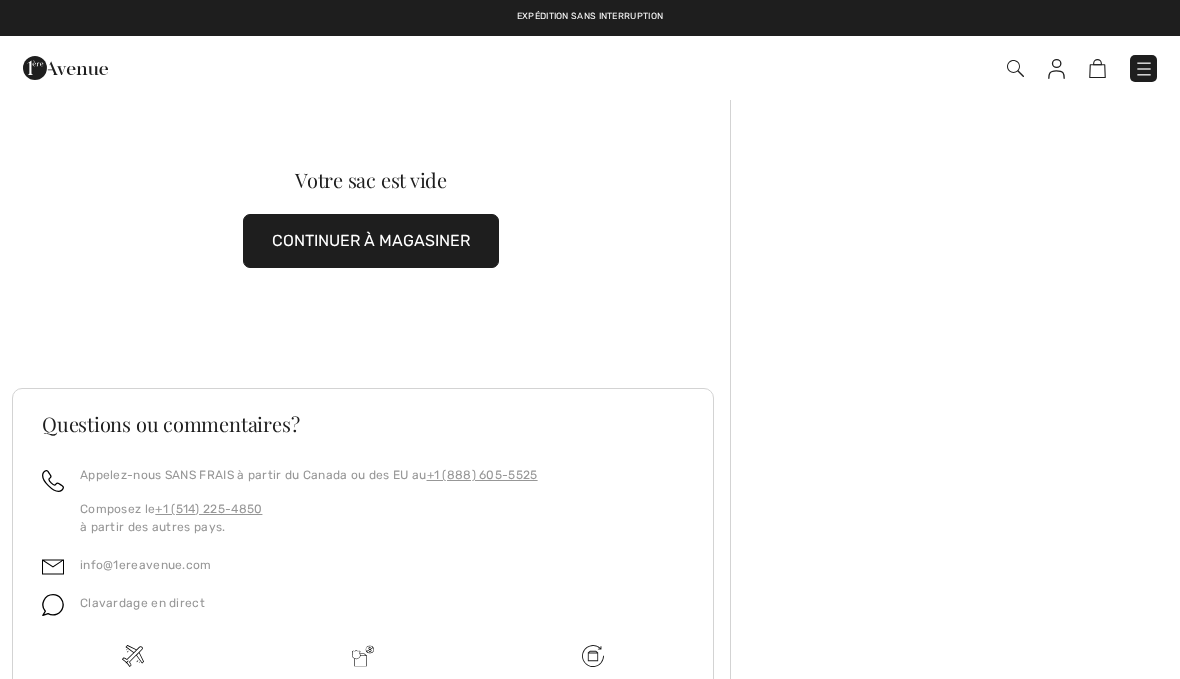 scroll, scrollTop: 0, scrollLeft: 0, axis: both 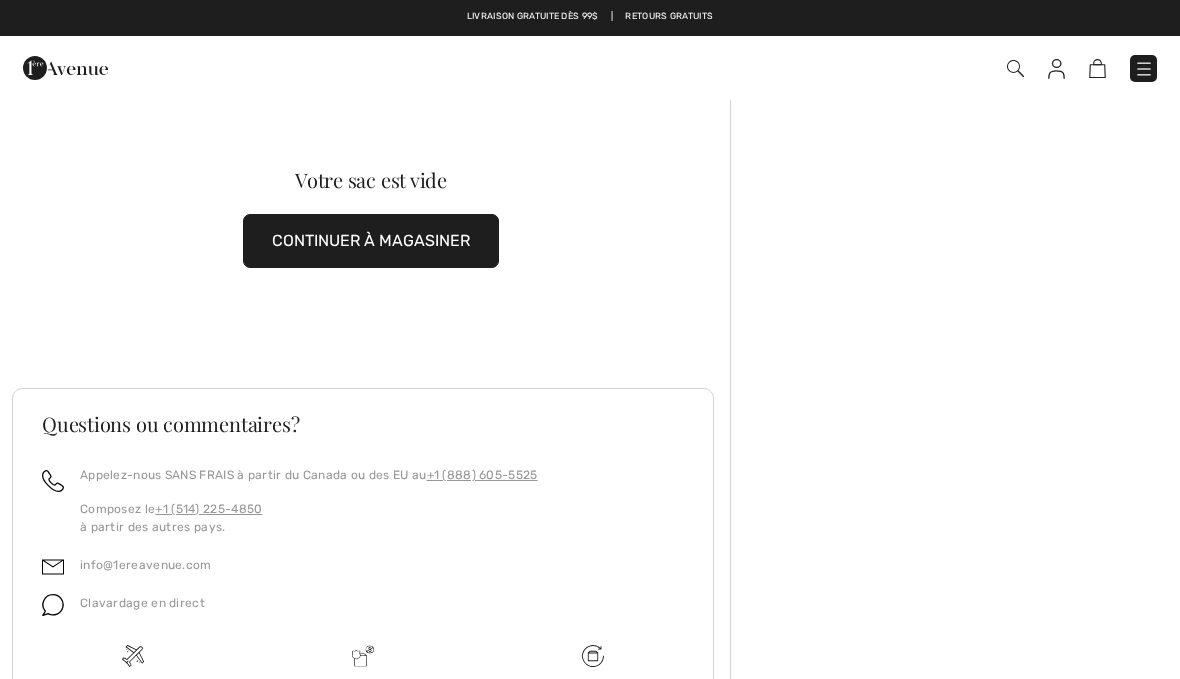 click at bounding box center [955, 472] 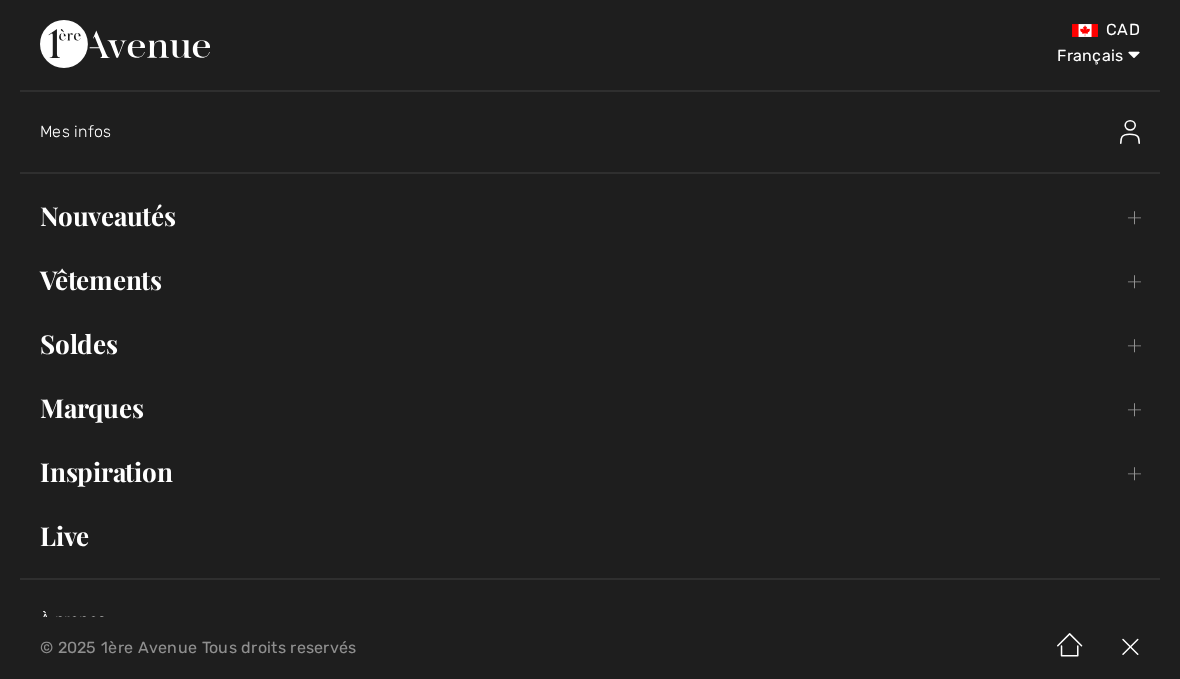 click on "Inspiration Toggle submenu" at bounding box center [590, 472] 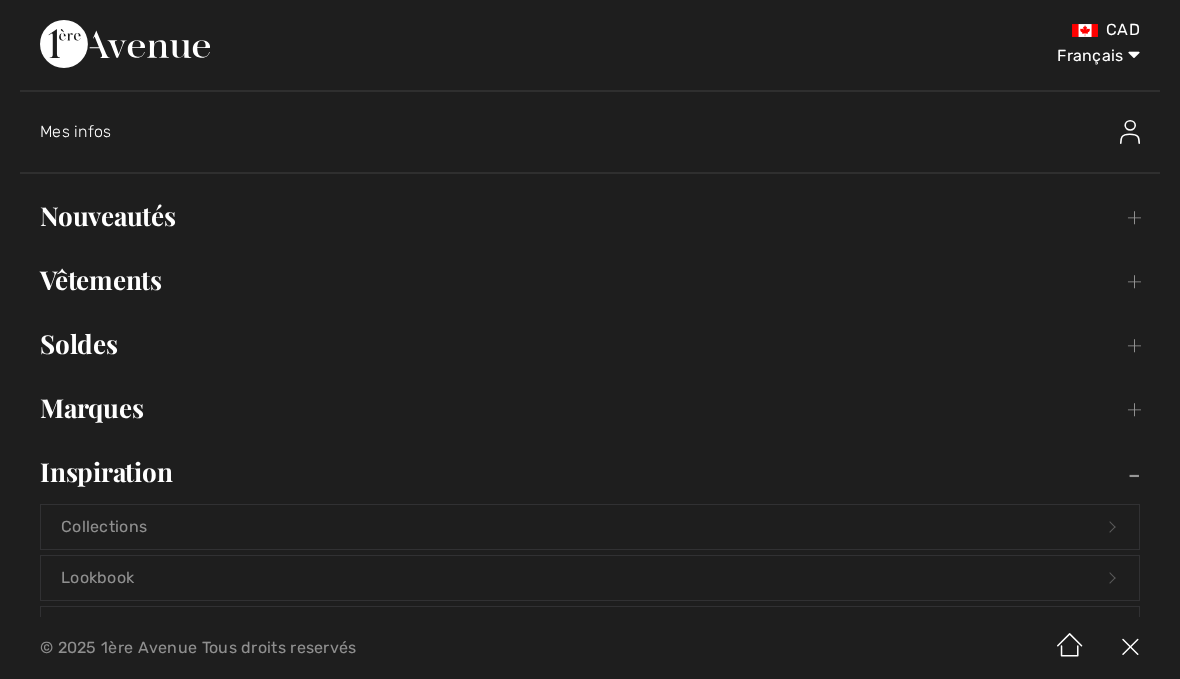 click on "Marques Open submenu" at bounding box center (590, 408) 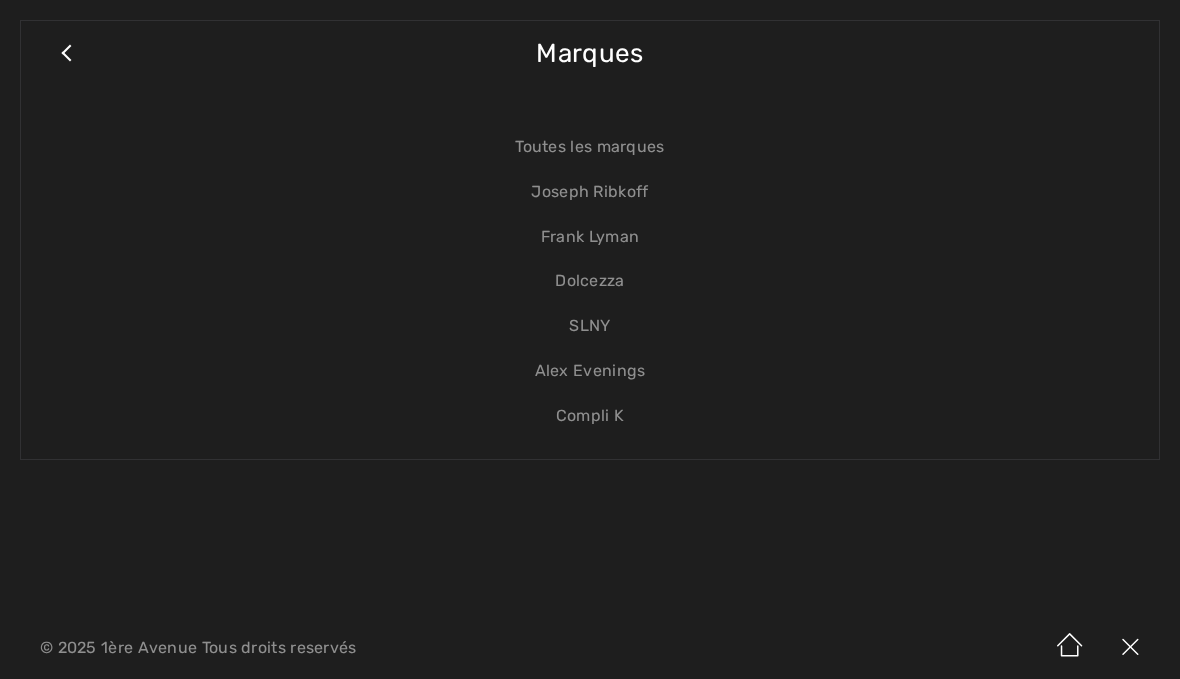 click on "Close submenu" at bounding box center (66, 63) 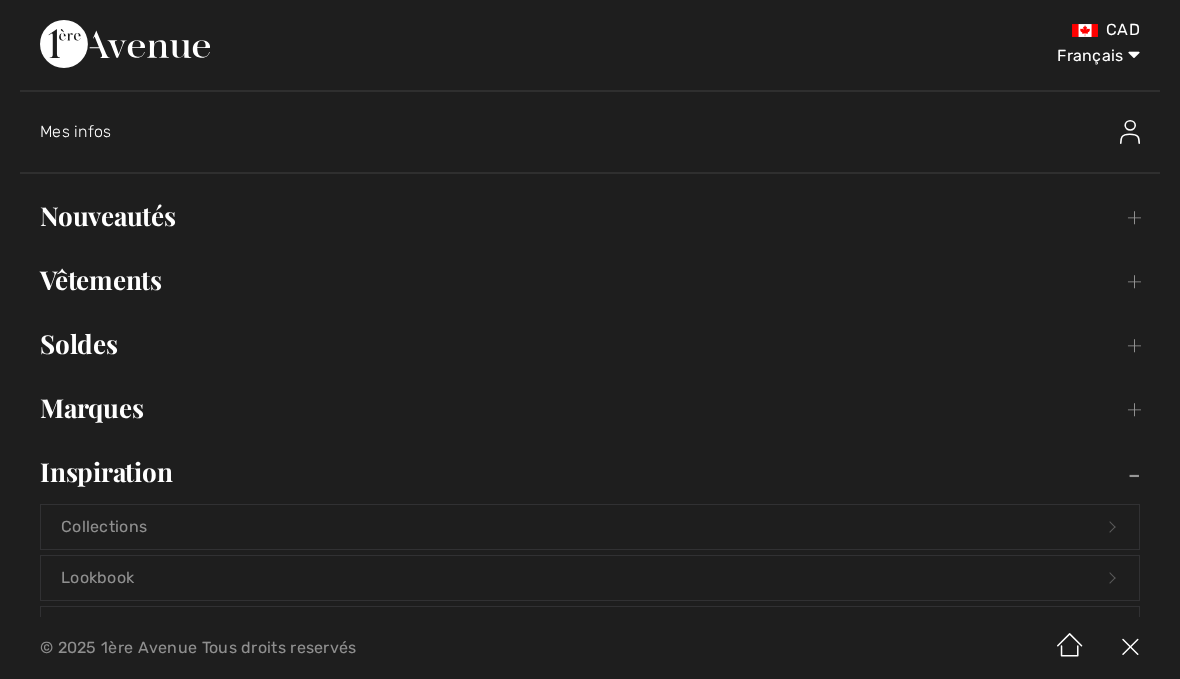 click on "Nouveautés Toggle submenu" at bounding box center [590, 216] 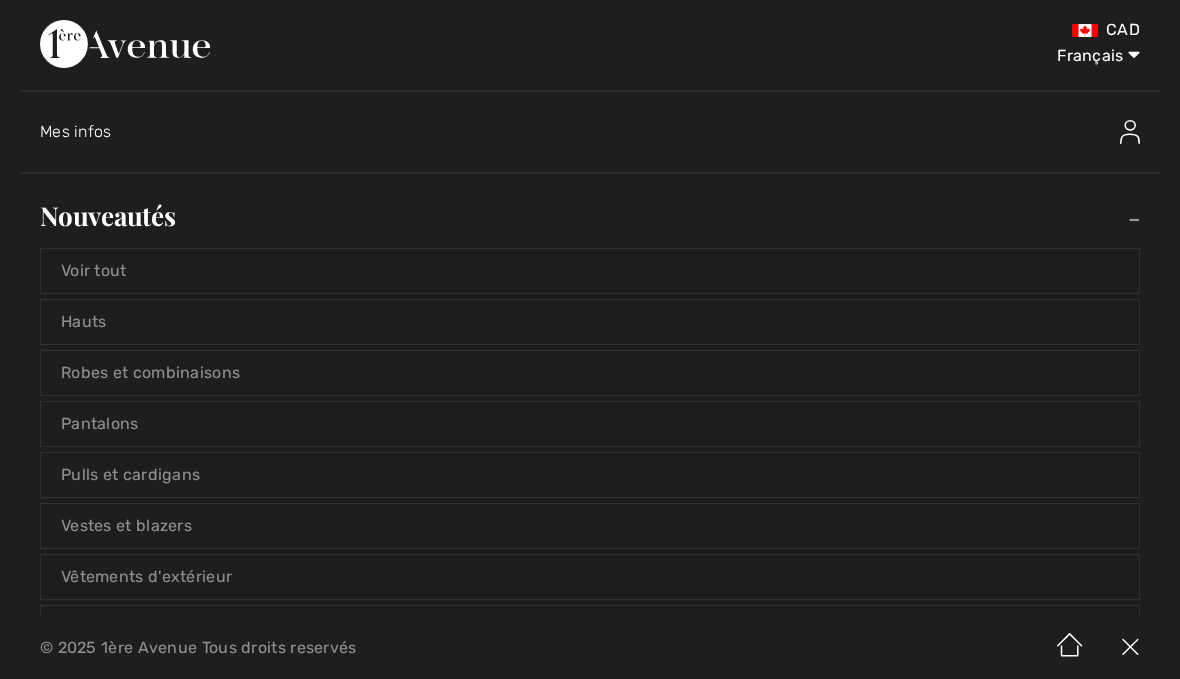 click on "Voir tout" at bounding box center (590, 271) 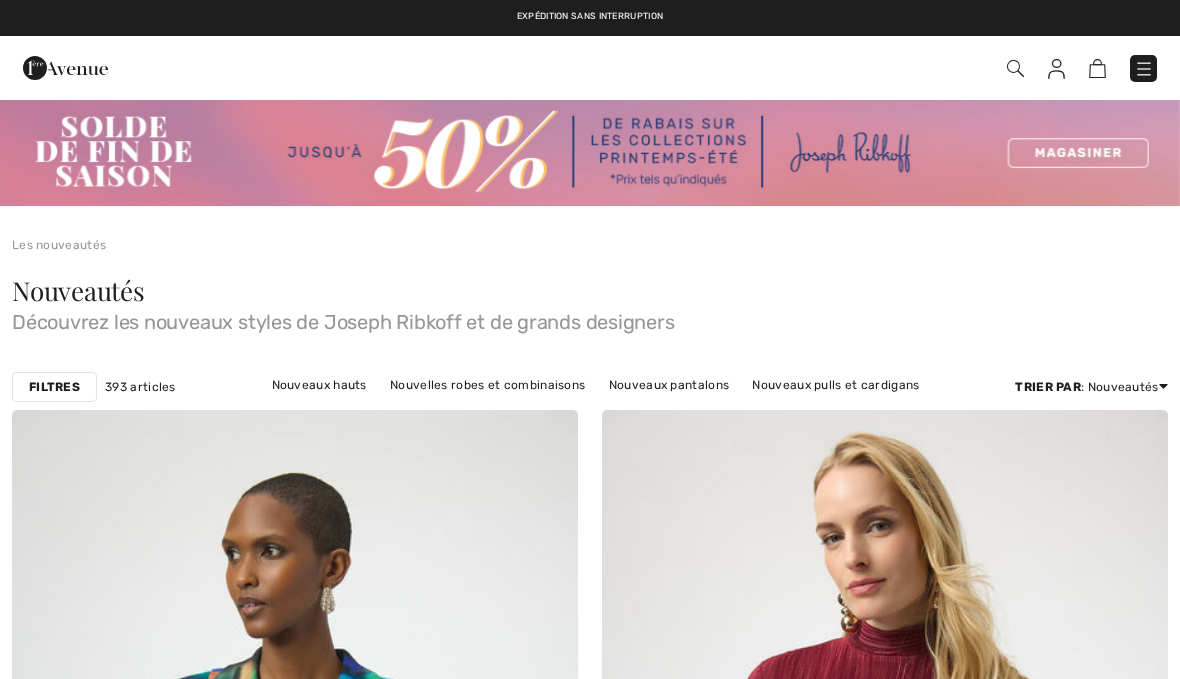 scroll, scrollTop: 0, scrollLeft: 0, axis: both 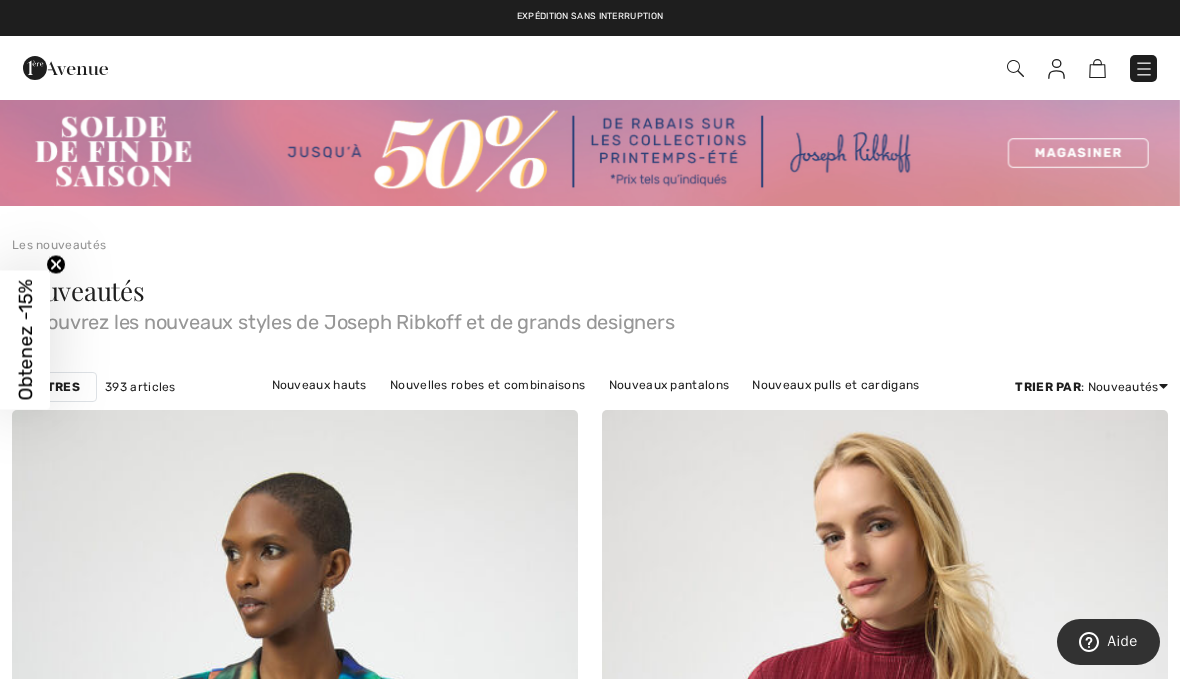 click on "Aide" at bounding box center (1122, 641) 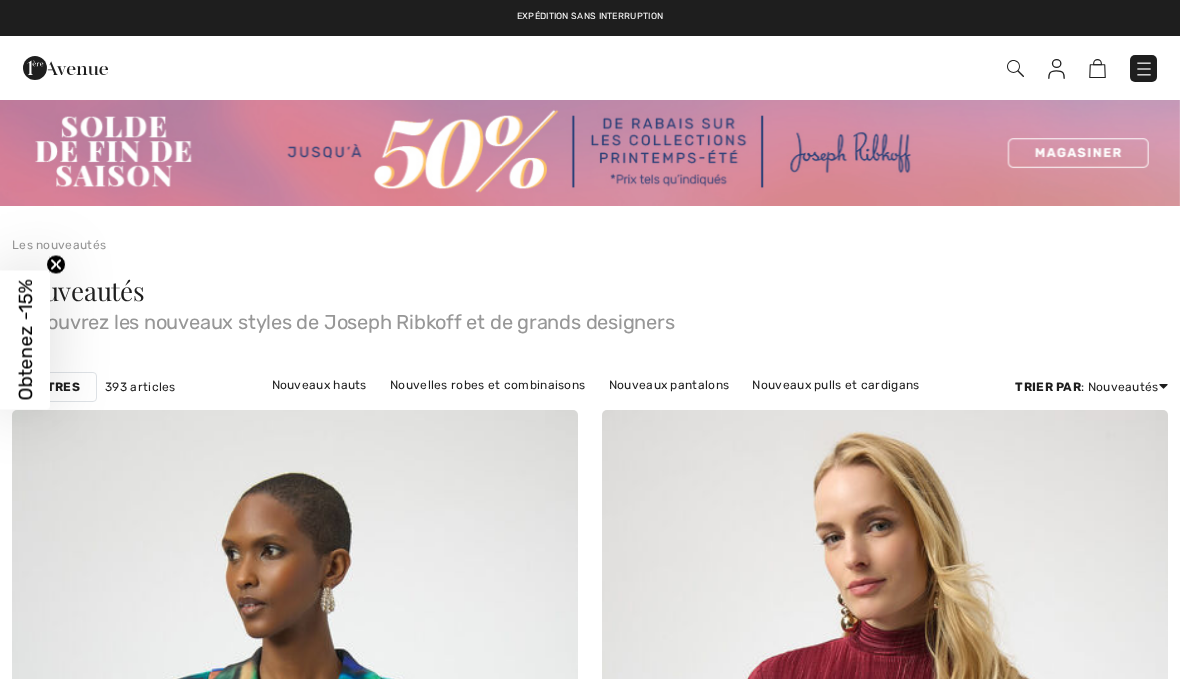 scroll, scrollTop: 0, scrollLeft: 0, axis: both 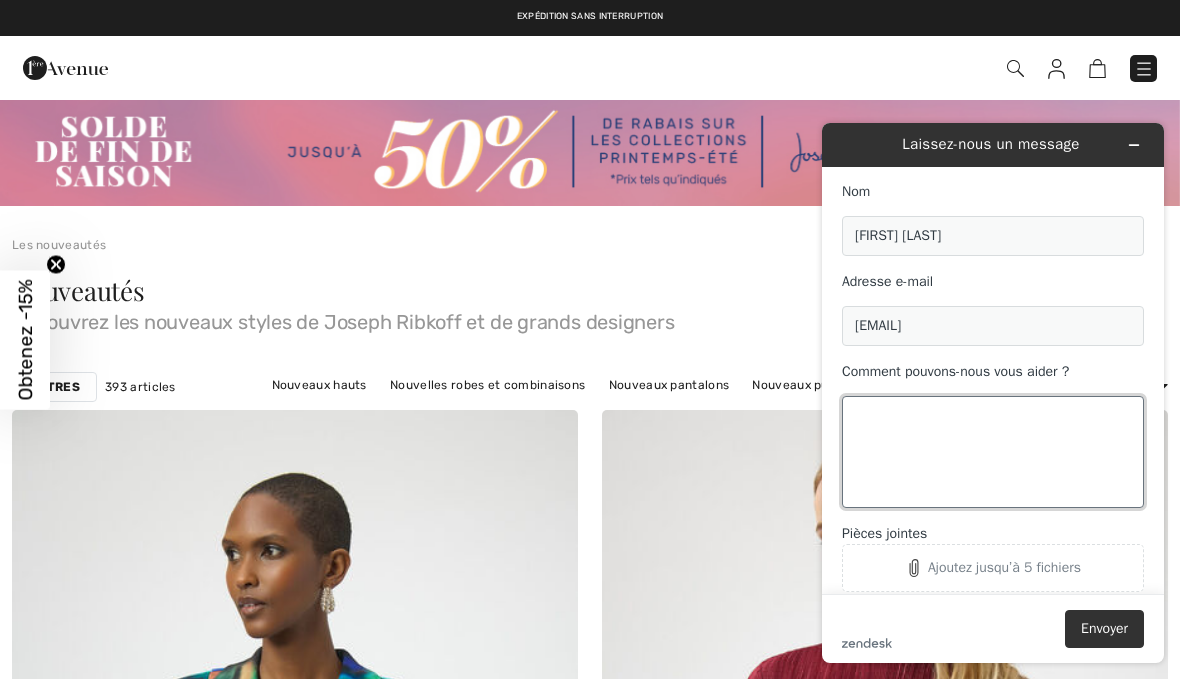 click on "Comment pouvons-nous vous aider ?" at bounding box center [993, 452] 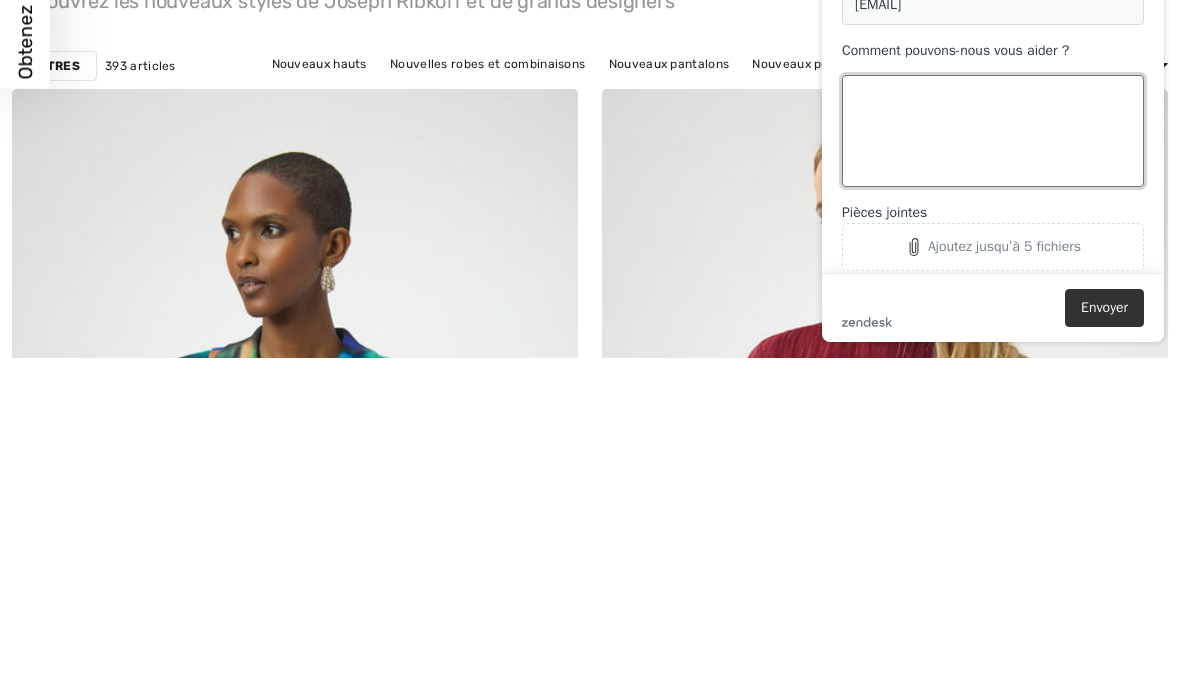 paste on "[ID]" 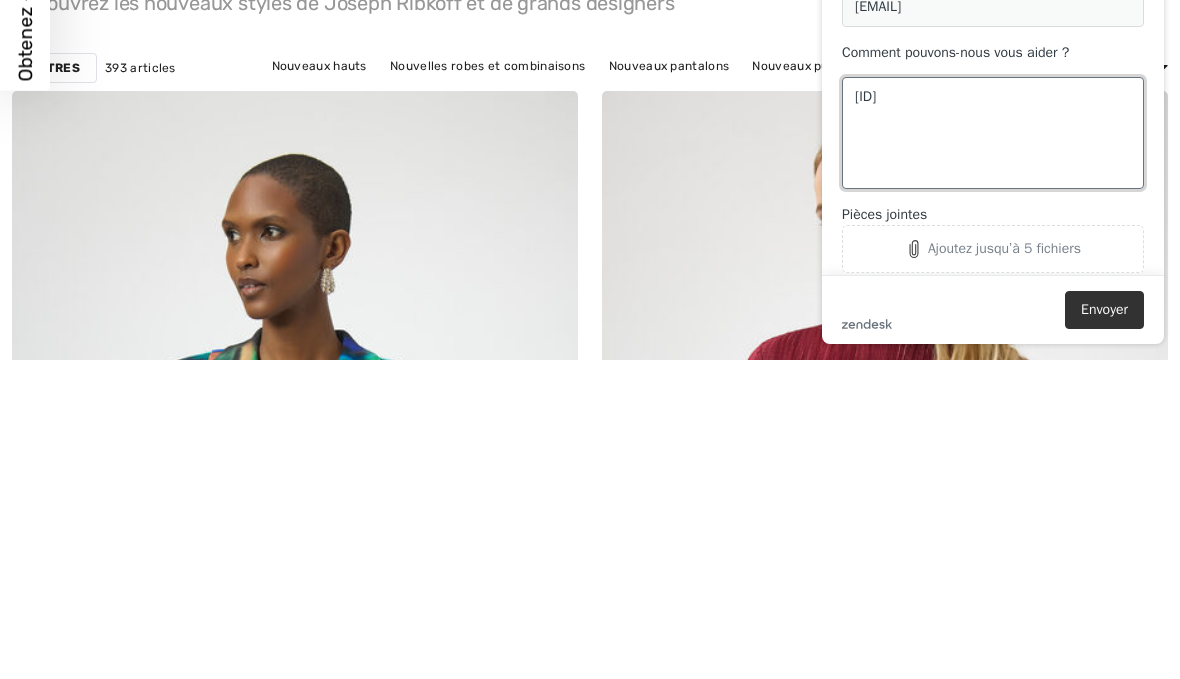 click on "[ID]" at bounding box center [993, 133] 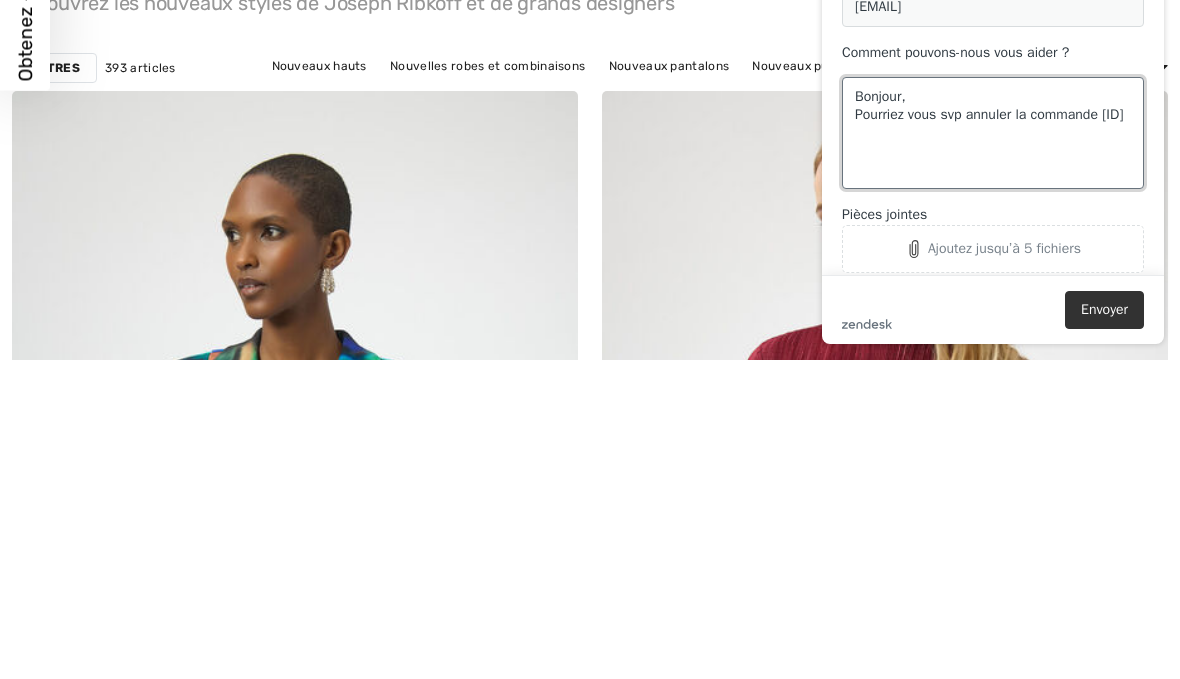 click on "Bonjour,
Pourriez vous svp annuler la commande [ID]" at bounding box center (993, 133) 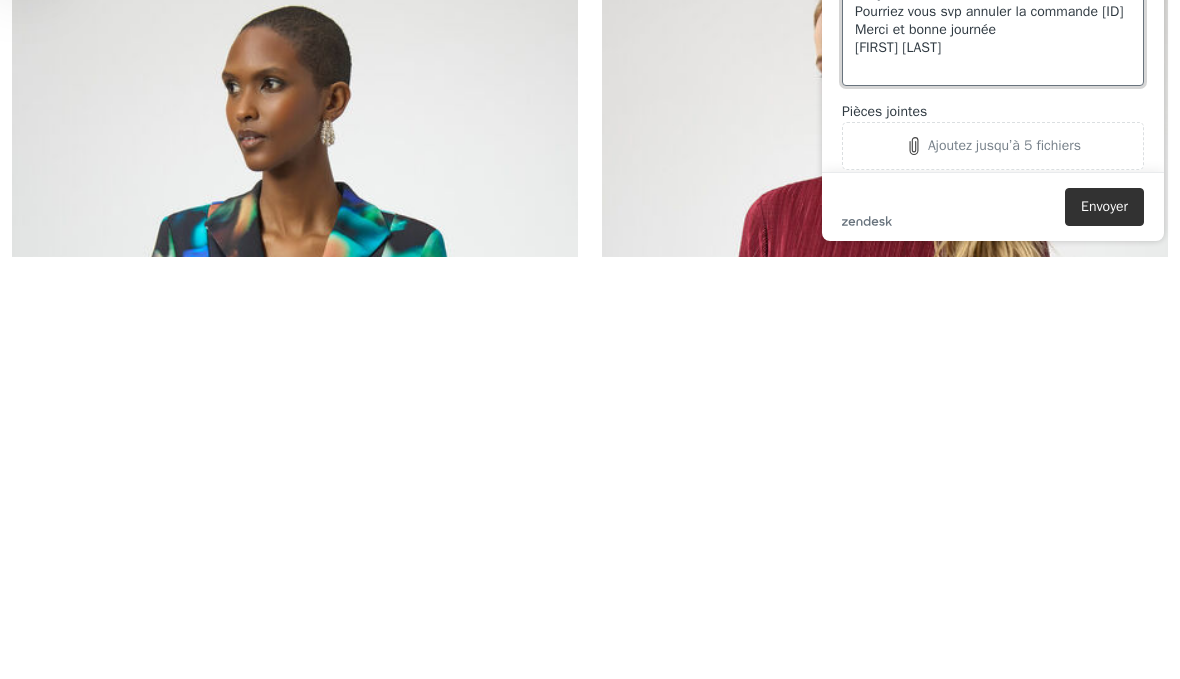 type on "Bonjour,
Pourriez vous svp annuler la commande [ID]
Merci et bonne journée
[FIRST] [LAST]" 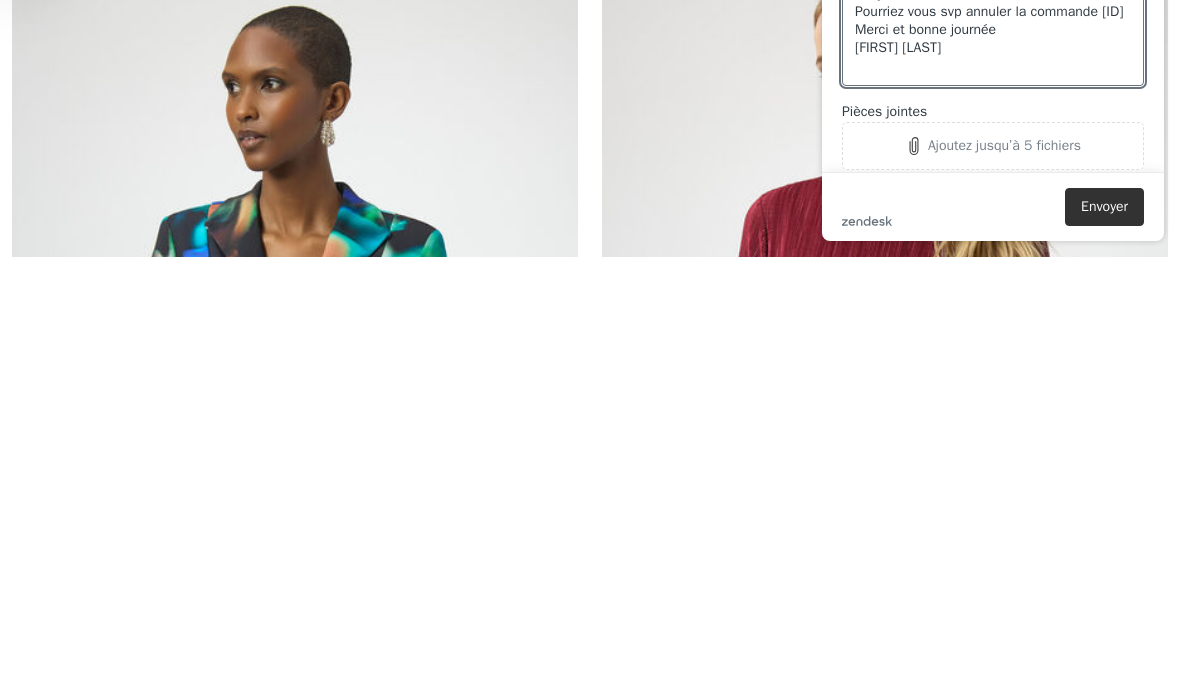 click on "Envoyer" at bounding box center [1104, 207] 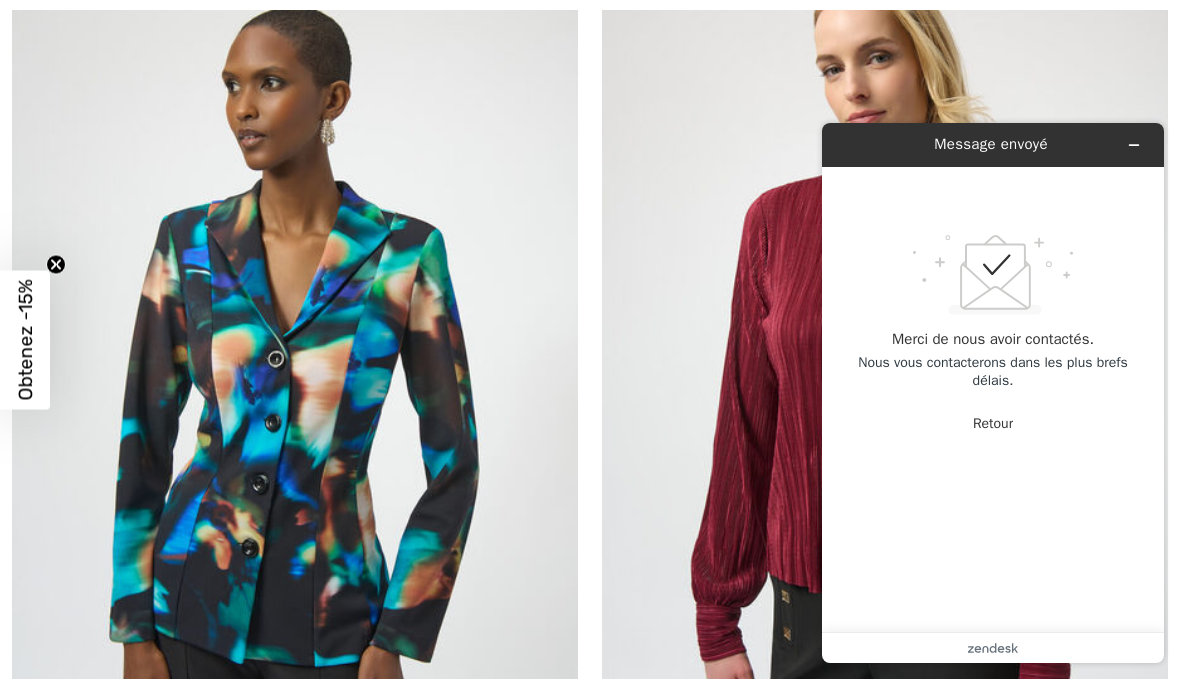 click at bounding box center [1134, 145] 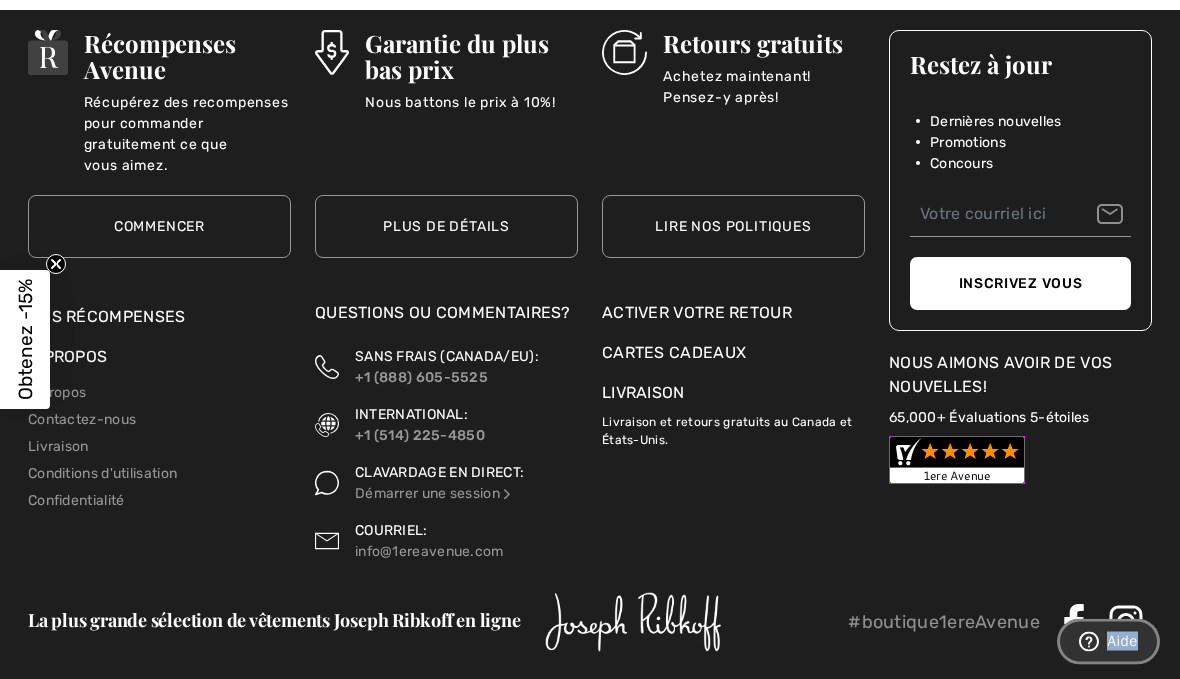 scroll, scrollTop: 17687, scrollLeft: 0, axis: vertical 